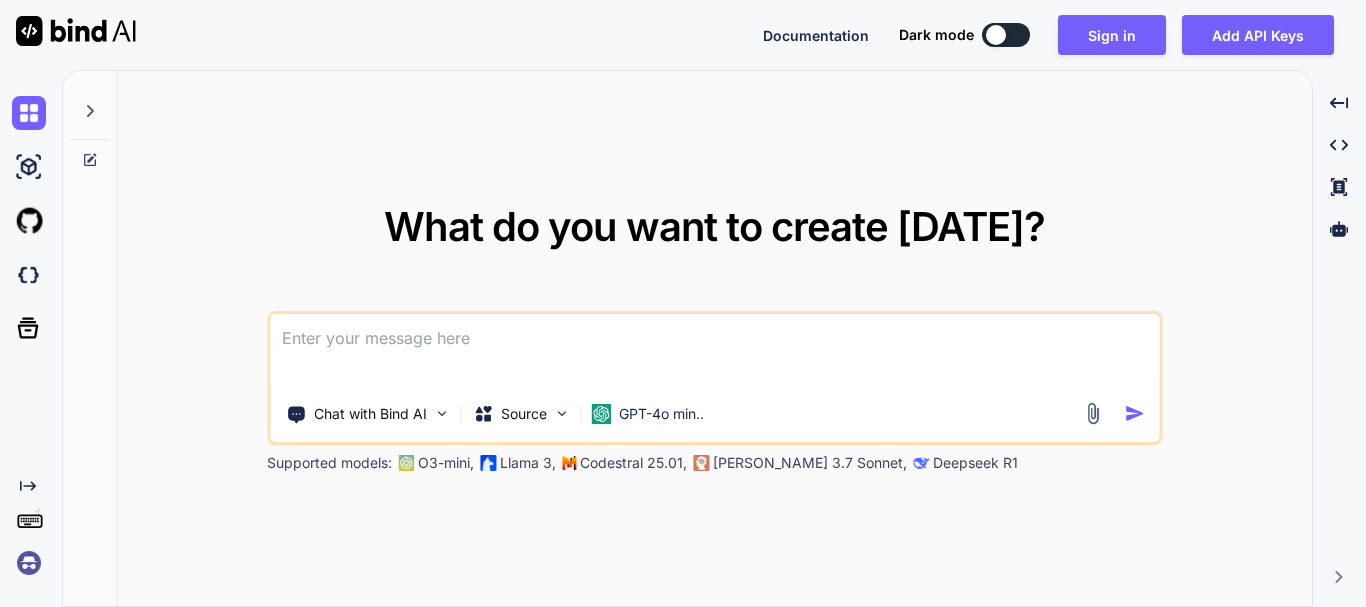 scroll, scrollTop: 0, scrollLeft: 0, axis: both 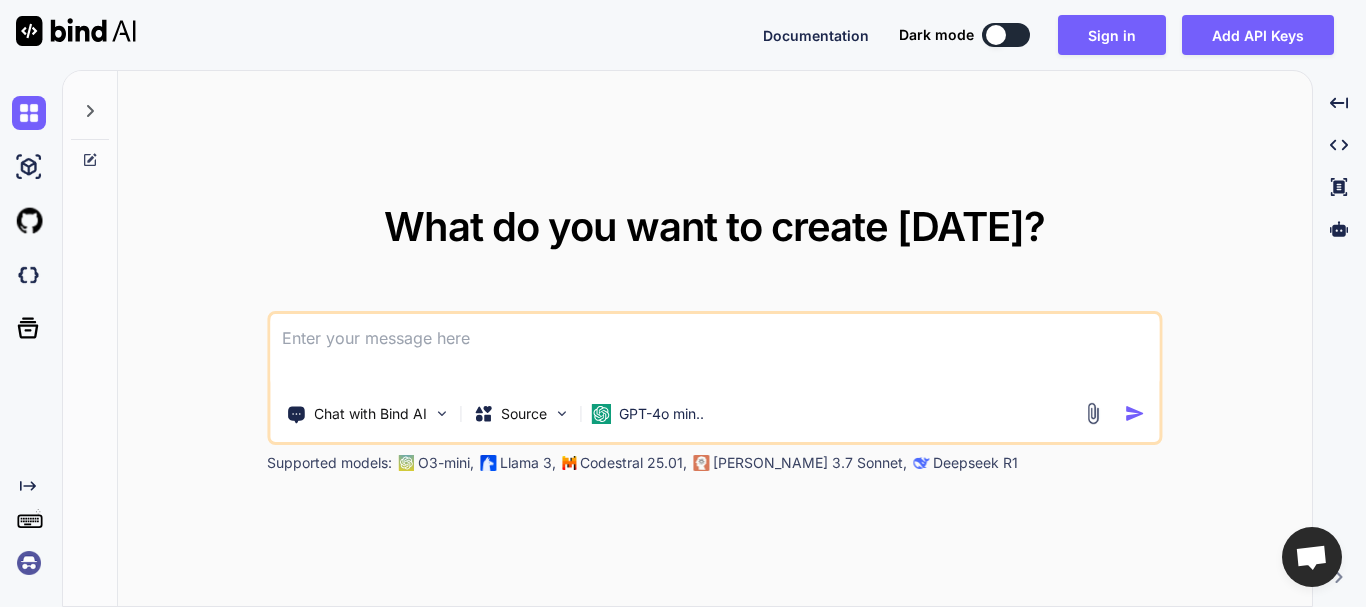 type on "x" 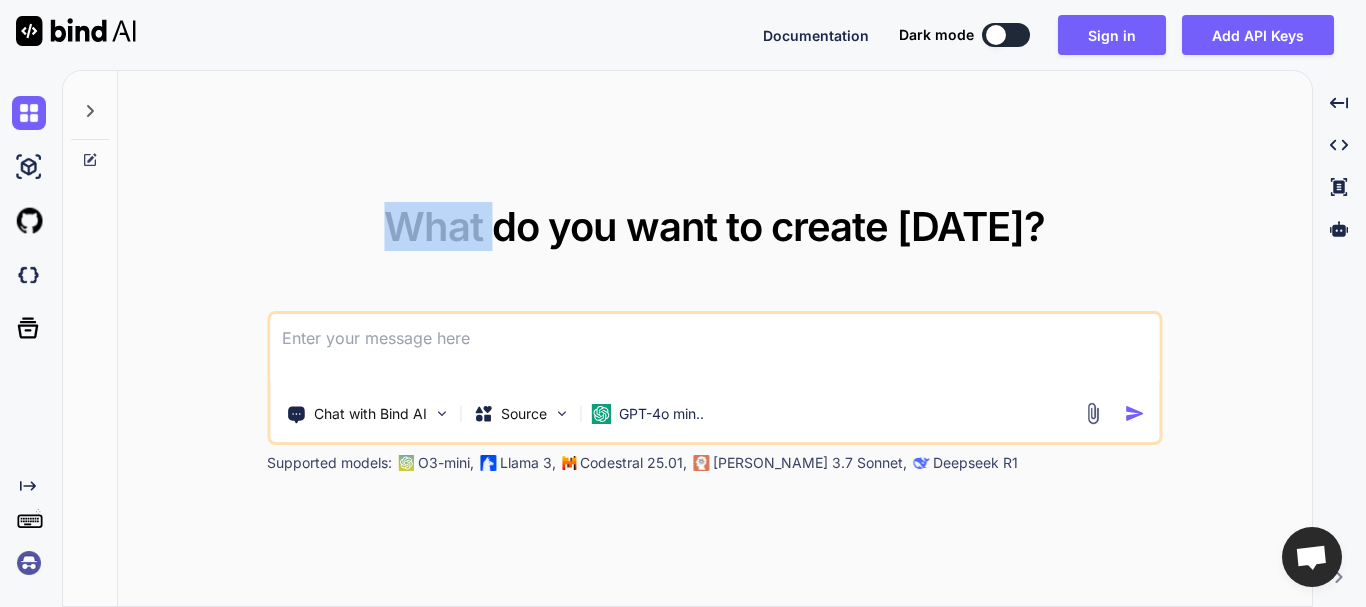 click on "What do you want to create [DATE]?" at bounding box center [714, 226] 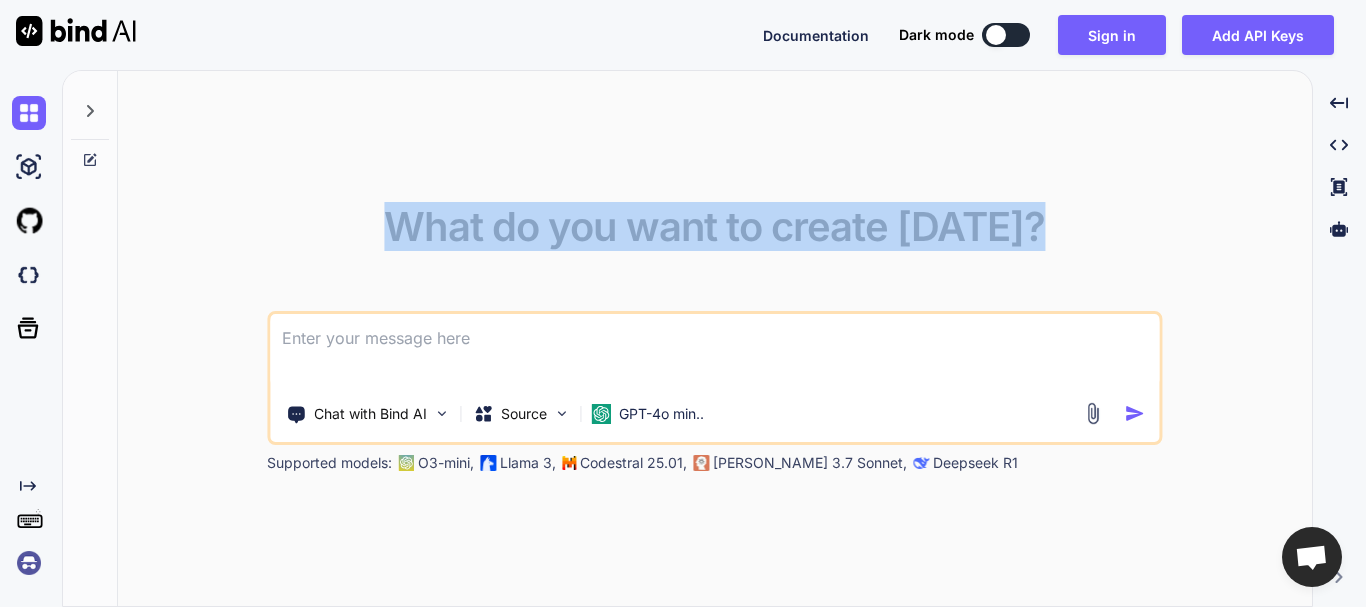 click on "What do you want to create [DATE]?" at bounding box center [714, 226] 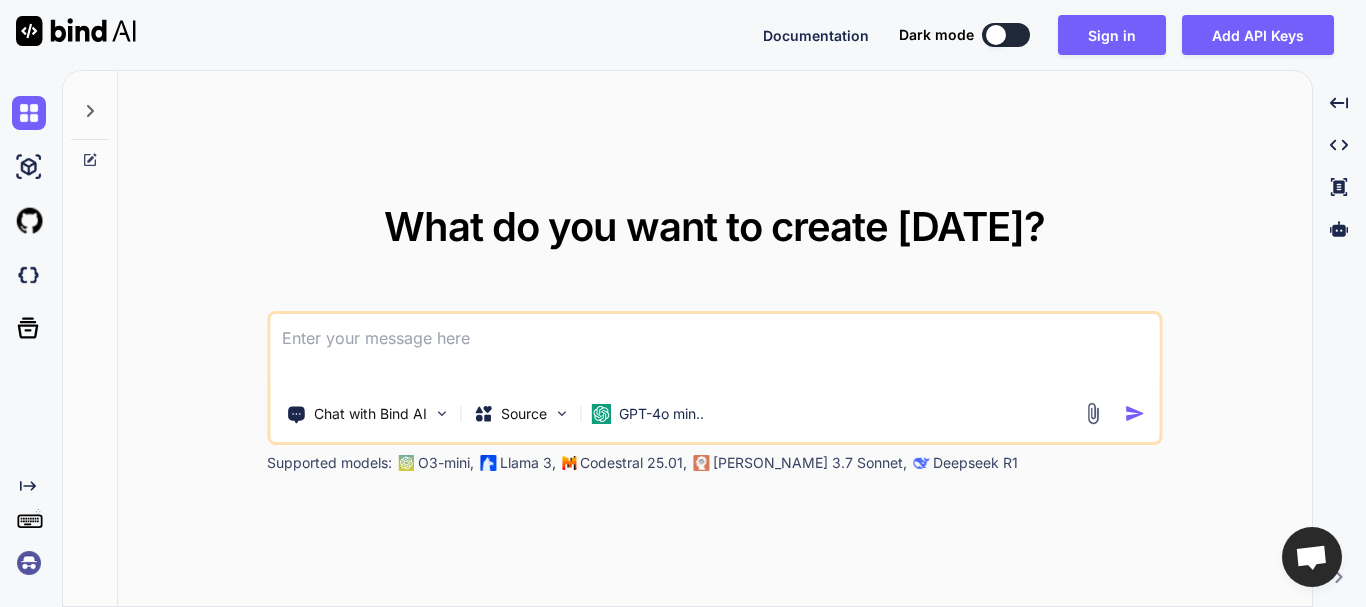 click on "What do you want to create [DATE]? Chat with Bind AI Source   GPT-4o min.. Supported models: O3-mini,   Llama 3, Codestral 25.01, [PERSON_NAME] 3.7 Sonnet, Deepseek R1" at bounding box center [715, 339] 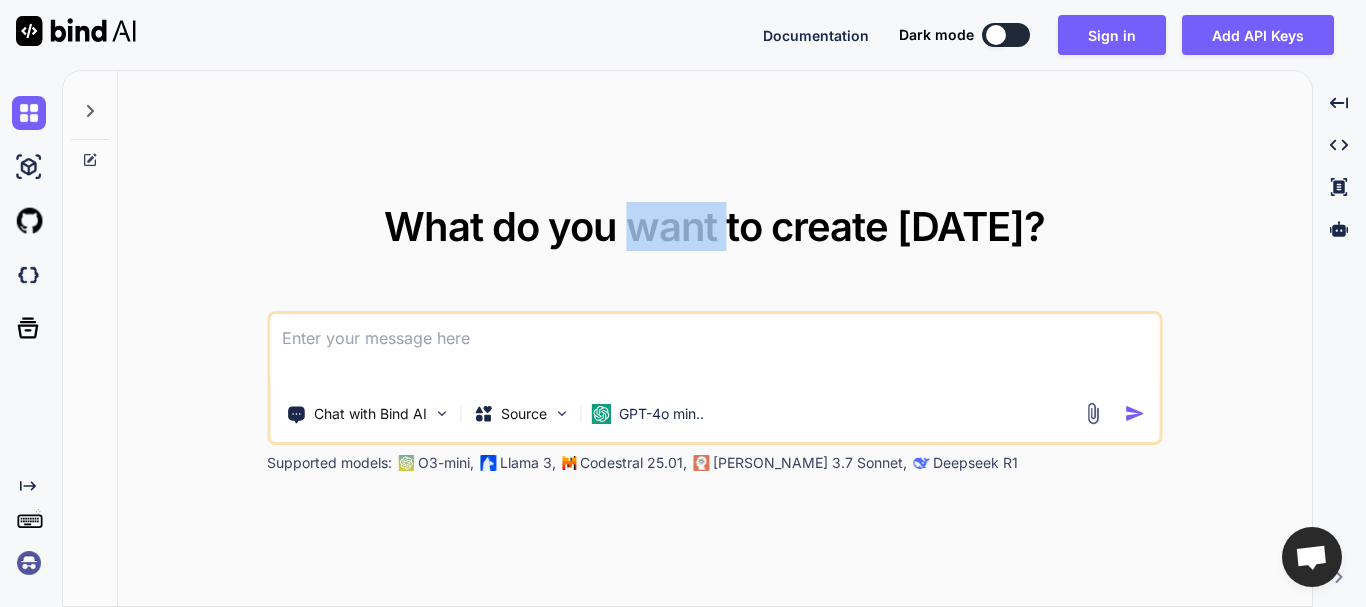 click on "What do you want to create [DATE]?" at bounding box center [714, 226] 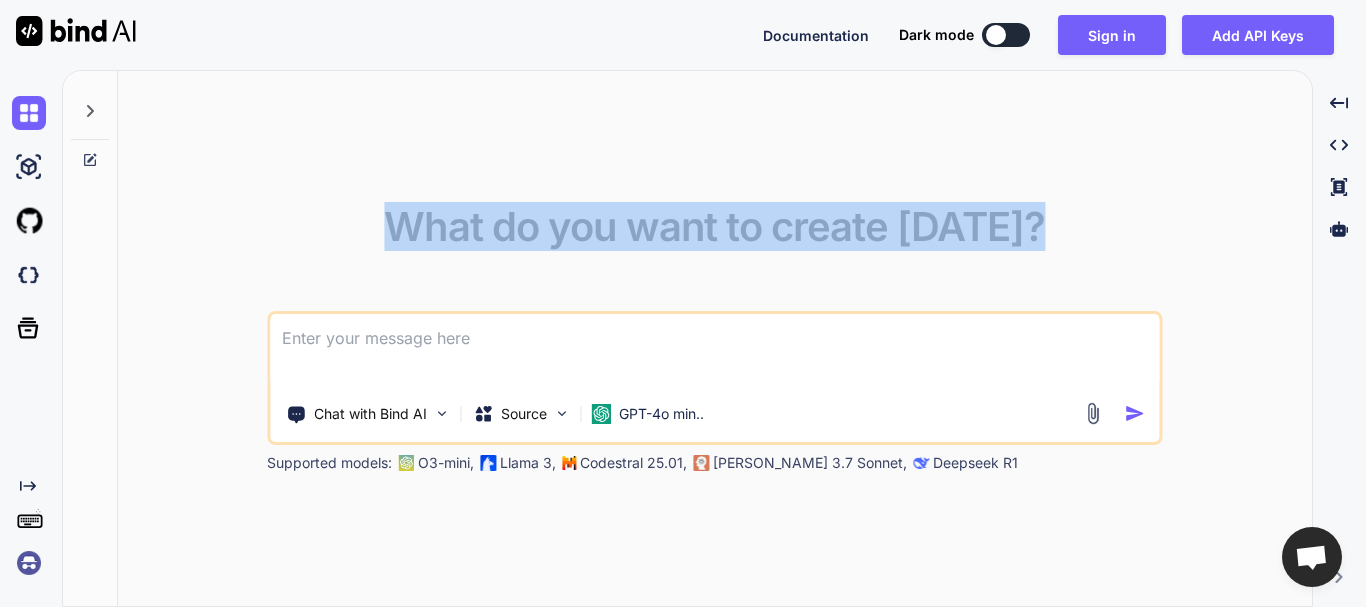 click on "What do you want to create [DATE]?" at bounding box center [714, 226] 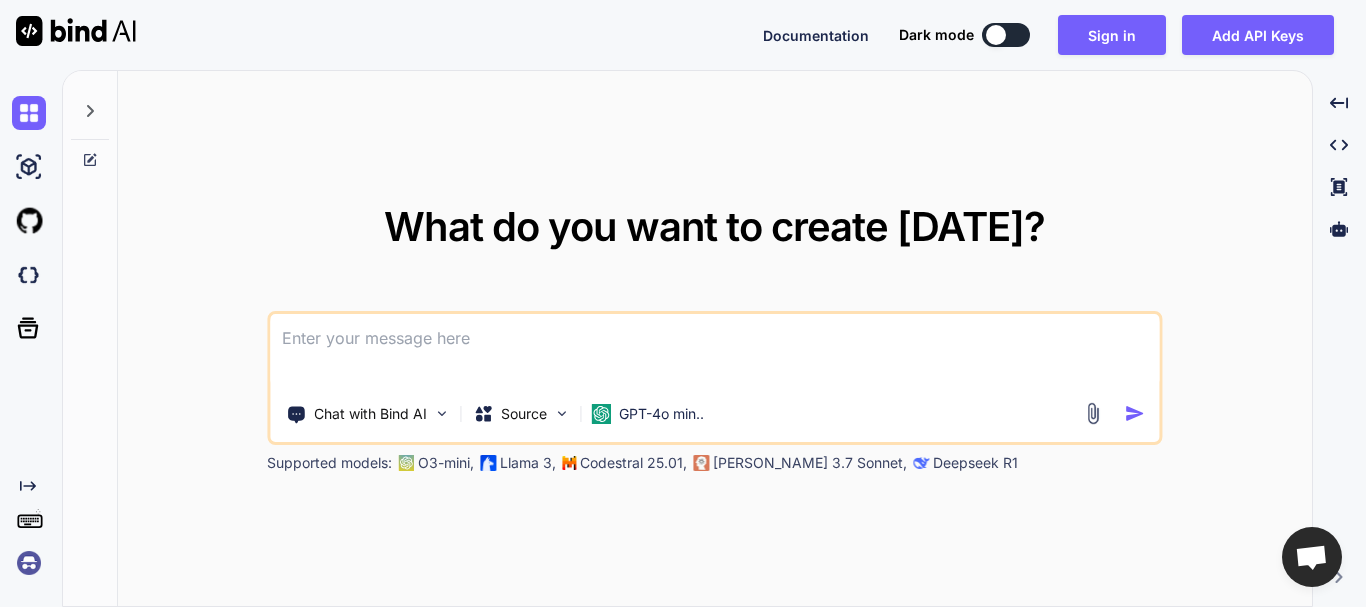 click on "What do you want to create [DATE]?" at bounding box center (714, 226) 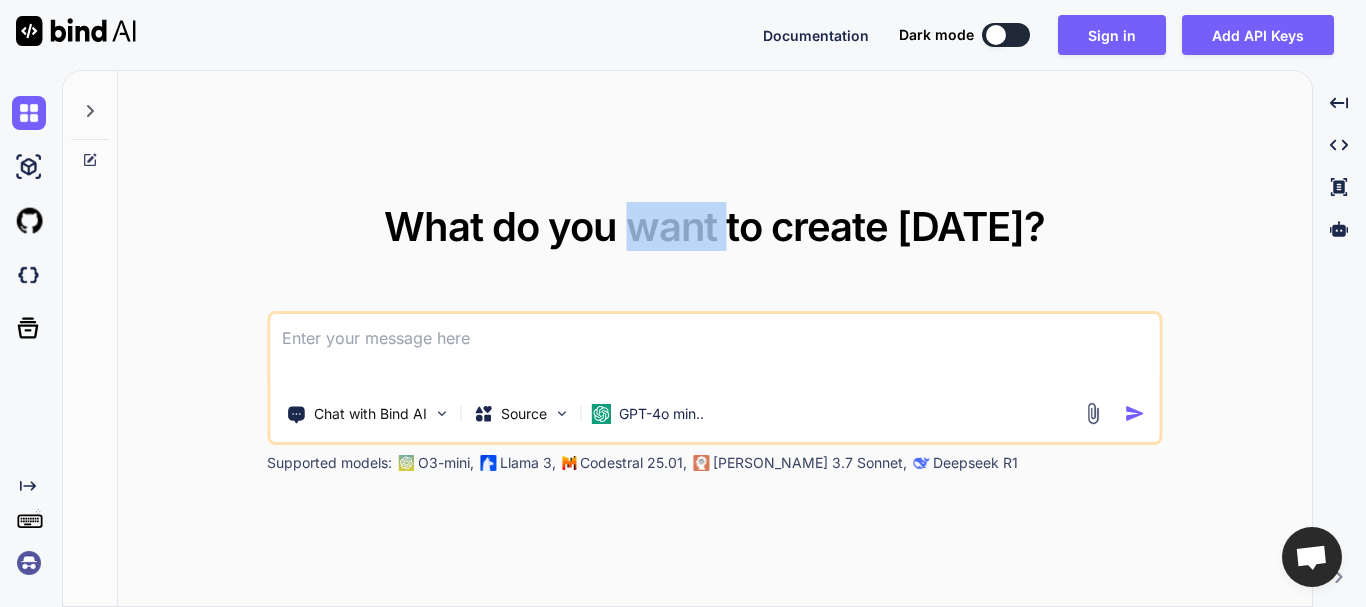 click on "What do you want to create [DATE]?" at bounding box center (714, 226) 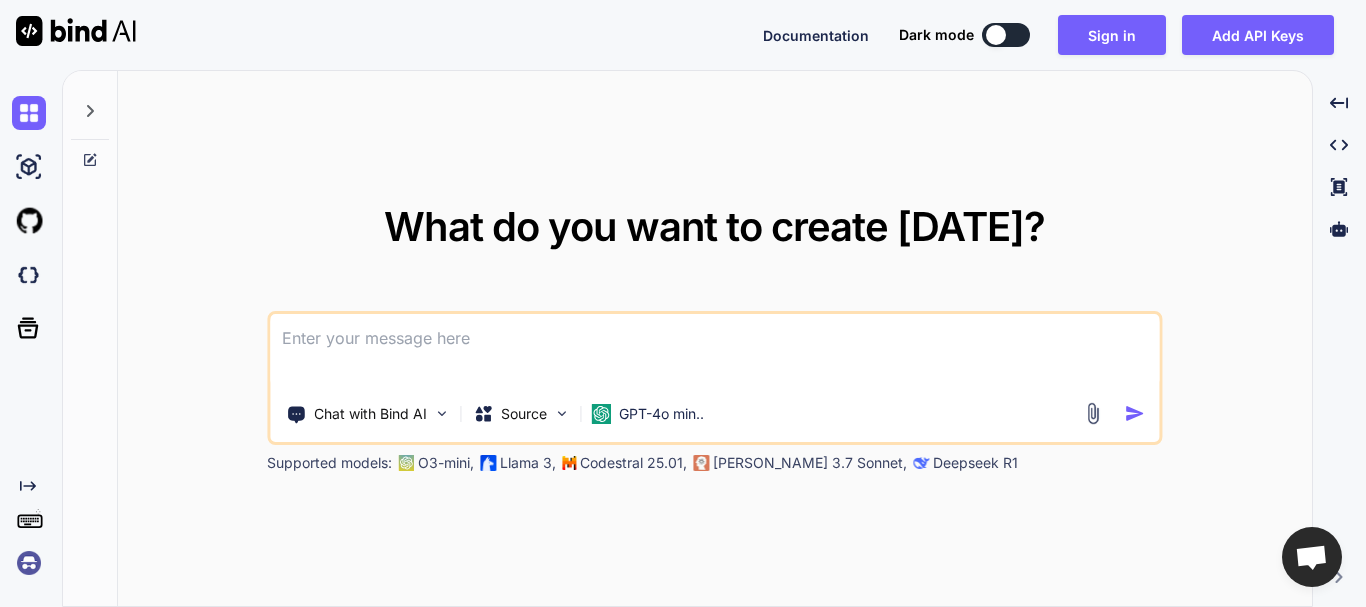 click on "What do you want to create [DATE]?" at bounding box center (714, 226) 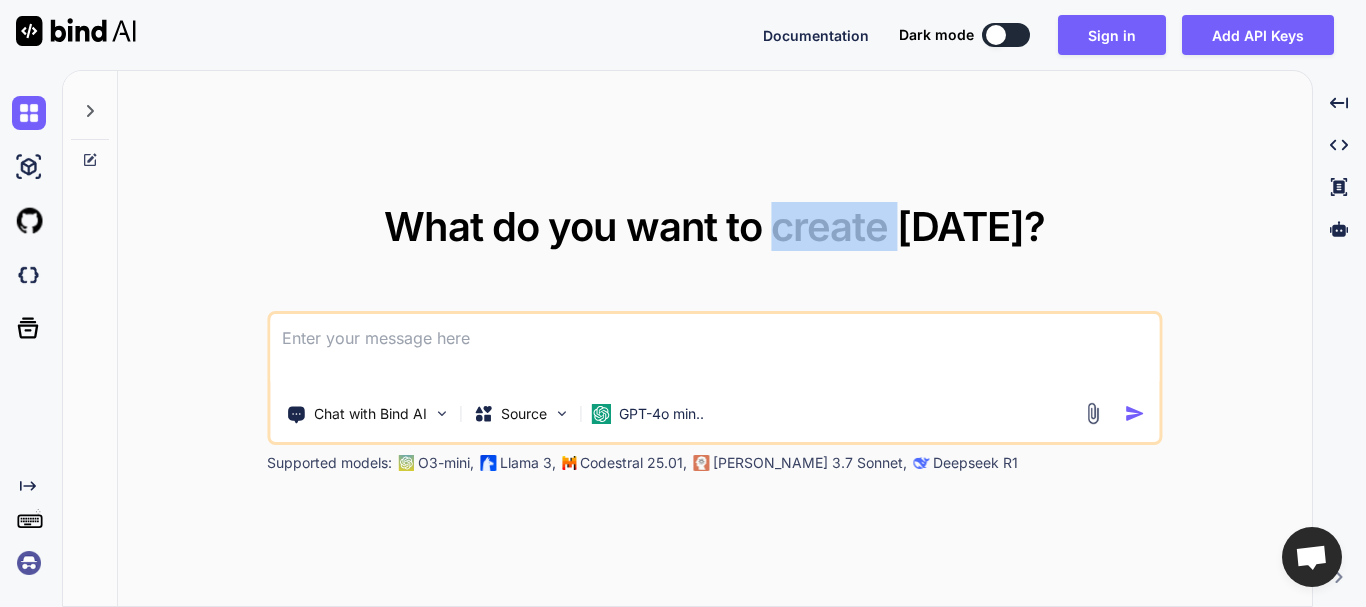 click on "What do you want to create [DATE]?" at bounding box center (714, 226) 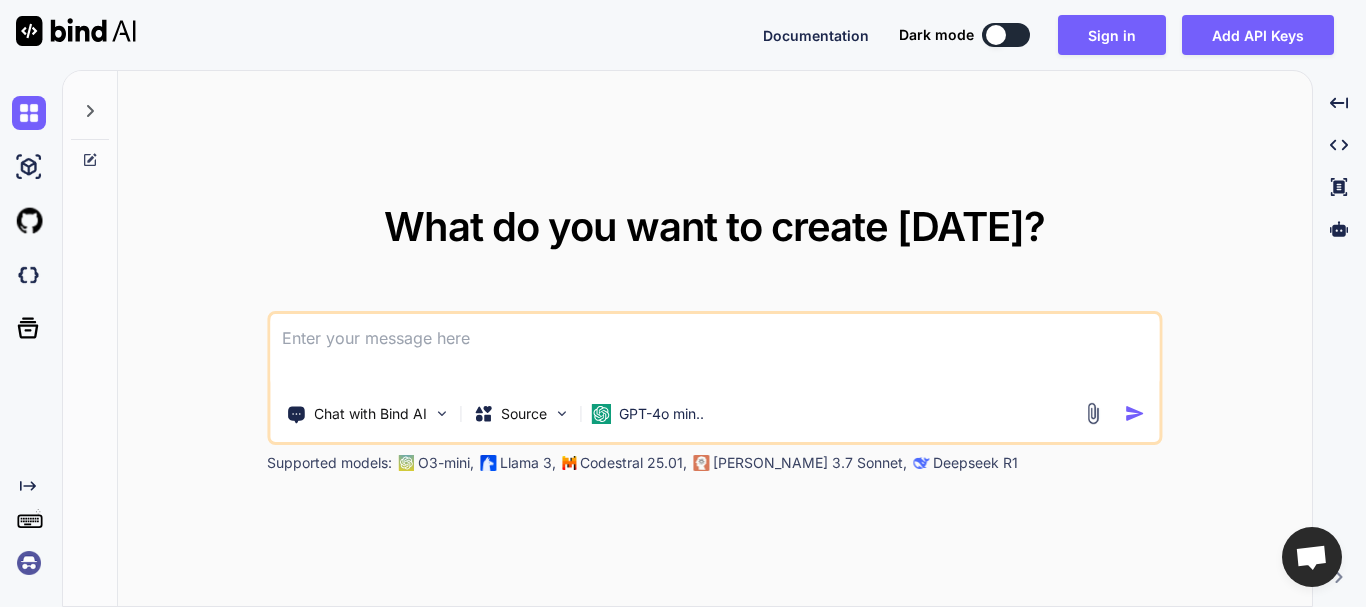 click on "What do you want to create [DATE]?" at bounding box center [714, 226] 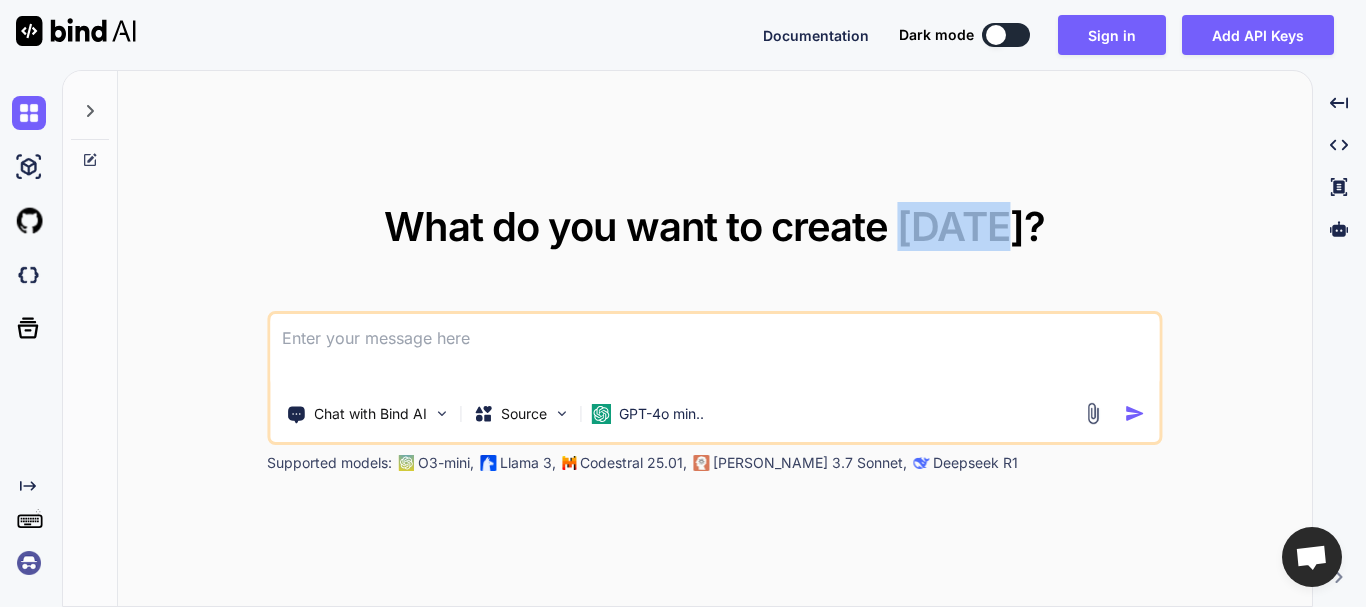 click on "What do you want to create [DATE]?" at bounding box center (714, 226) 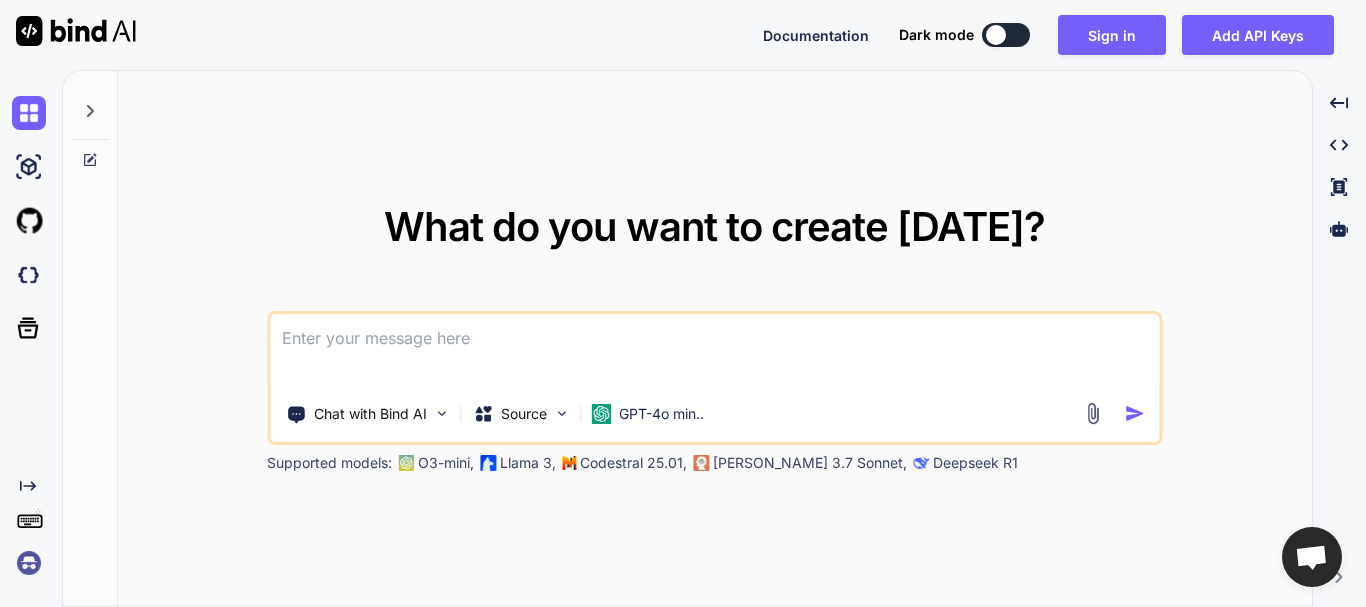 click on "What do you want to create [DATE]?" at bounding box center (714, 226) 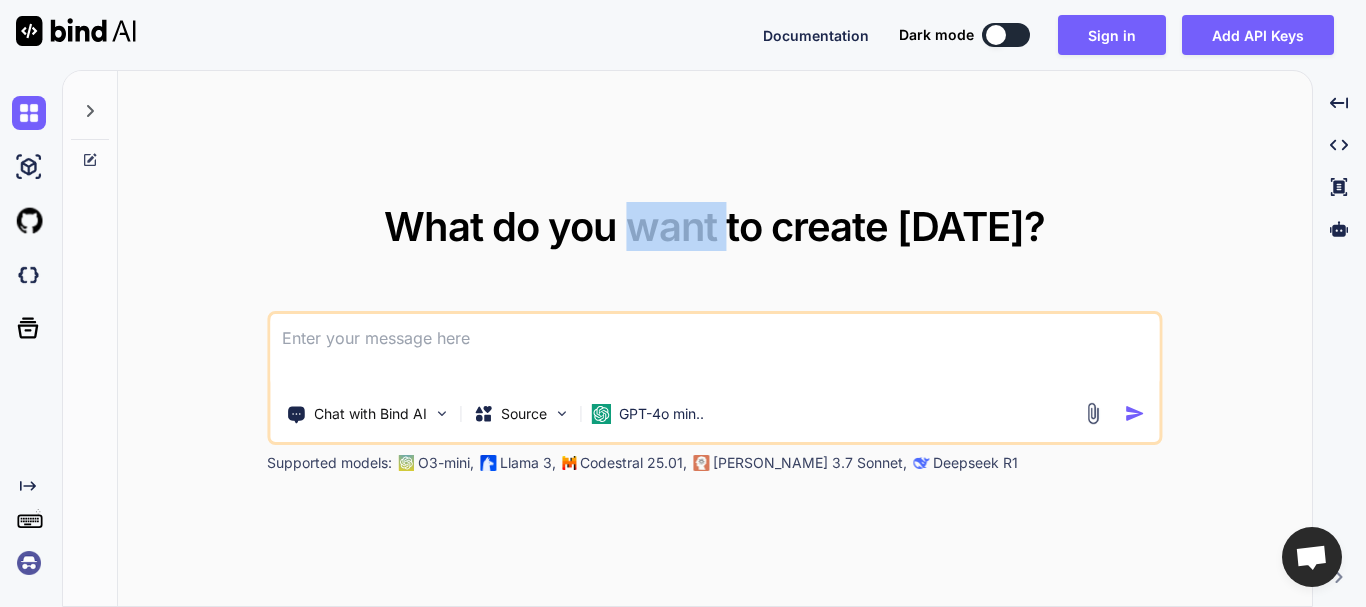 click on "What do you want to create [DATE]?" at bounding box center [714, 226] 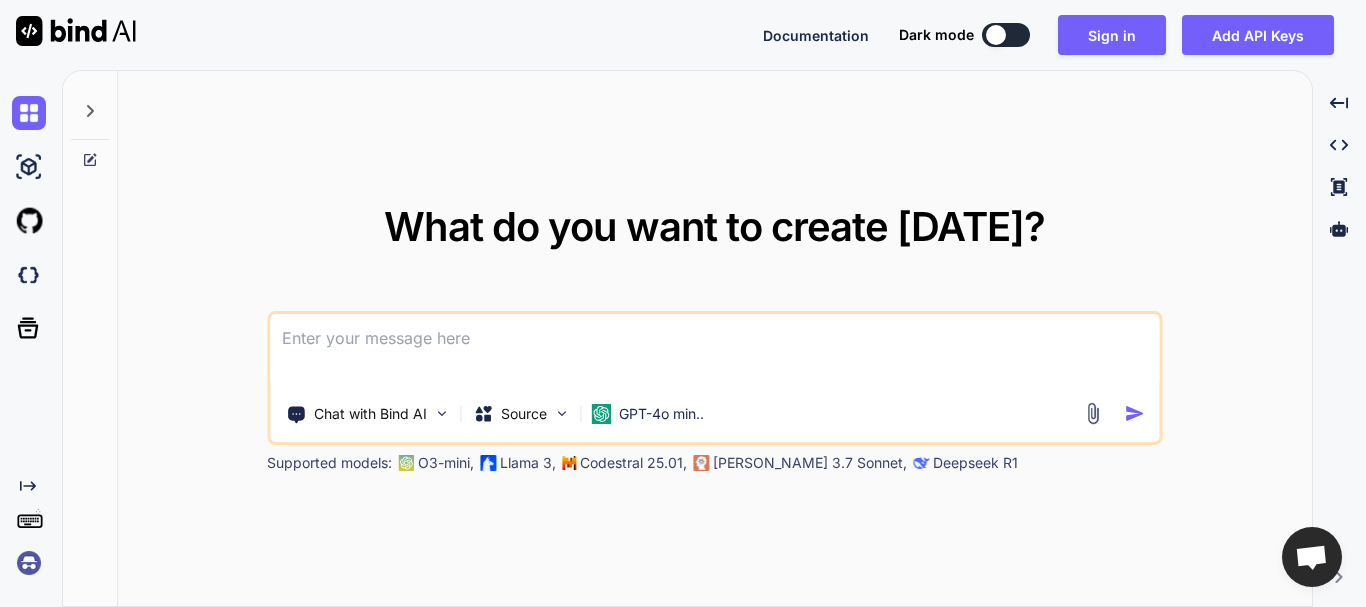 click on "What do you want to create [DATE]?" at bounding box center (714, 226) 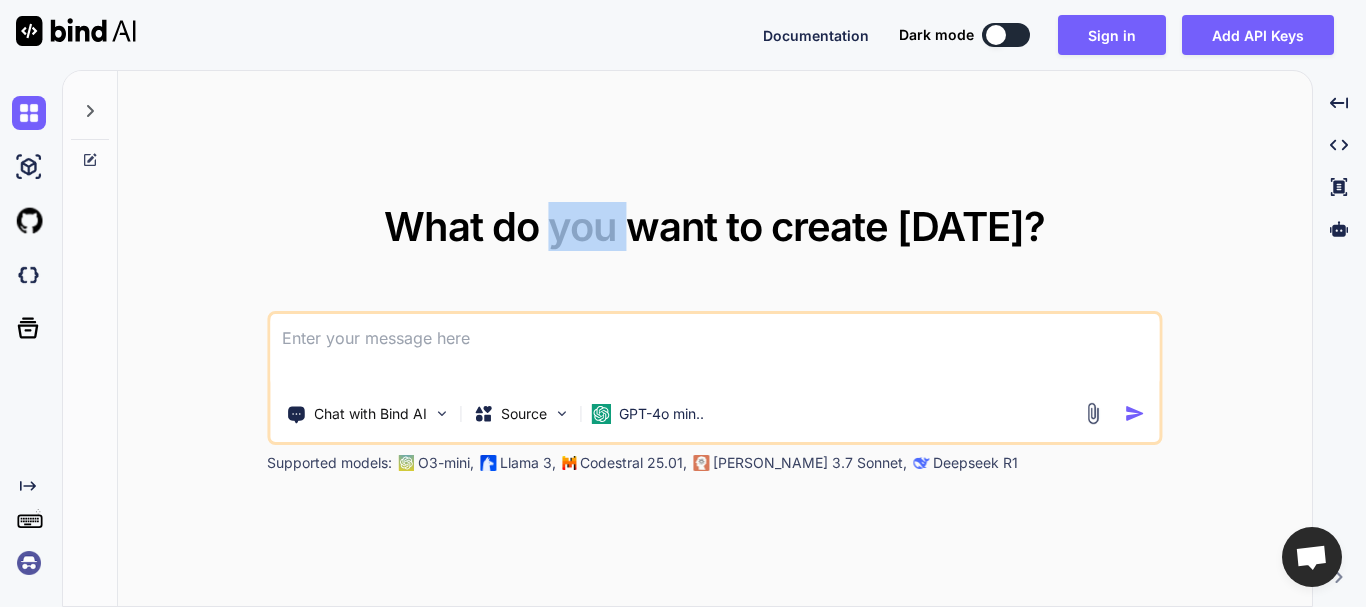 click on "What do you want to create [DATE]?" at bounding box center [714, 226] 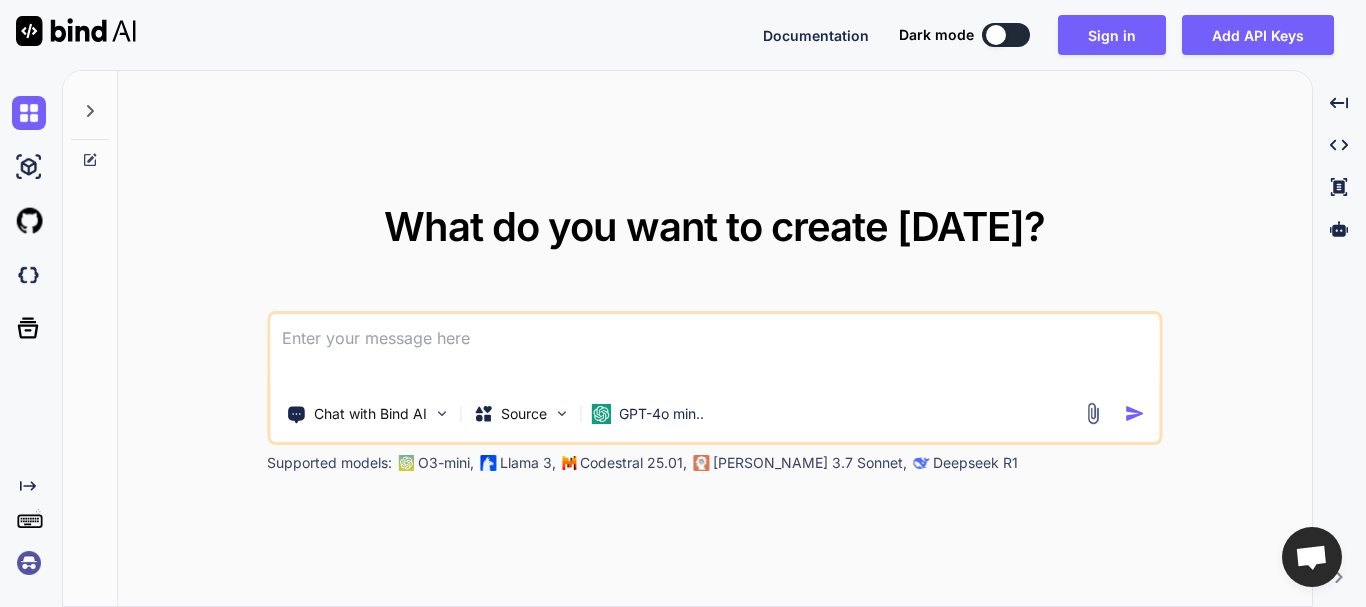 click on "What do you want to create [DATE]?" at bounding box center [714, 226] 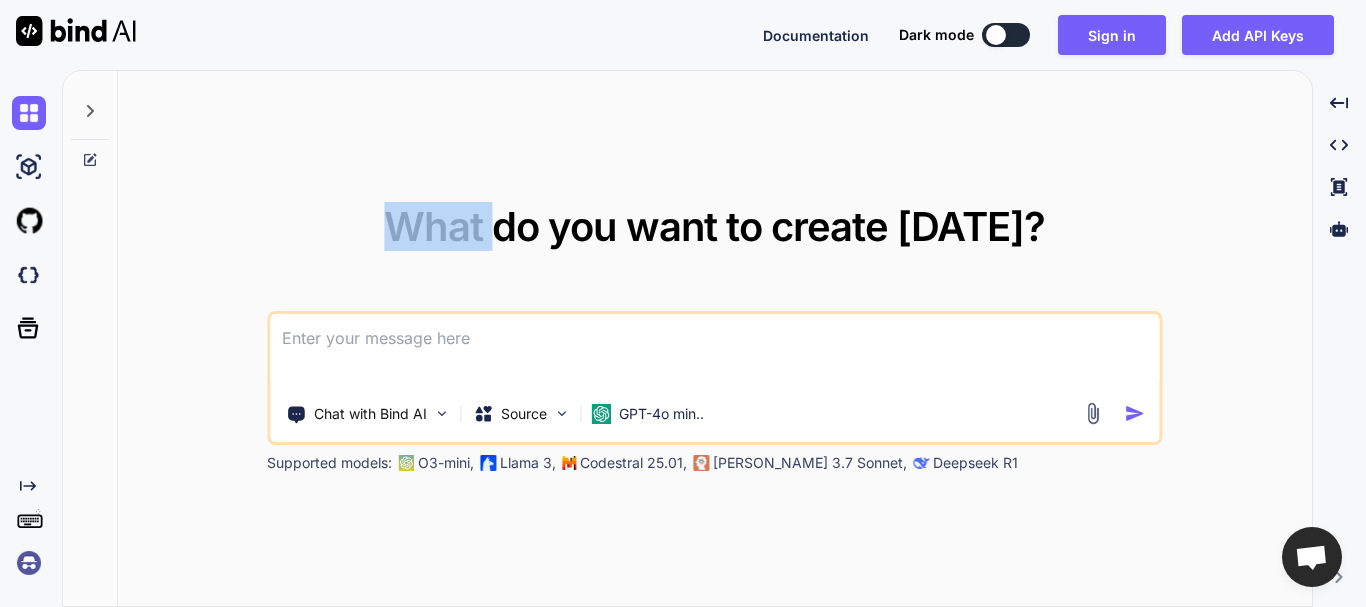 click on "What do you want to create [DATE]?" at bounding box center (714, 226) 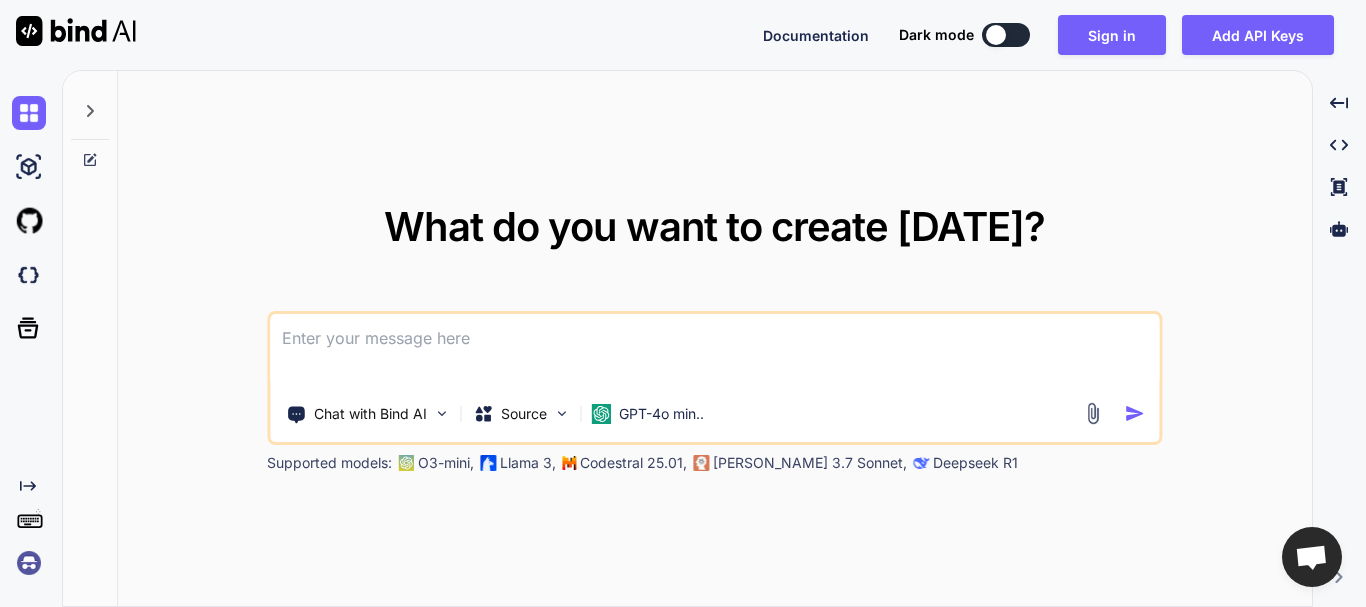 click on "What do you want to create [DATE]?" at bounding box center [714, 226] 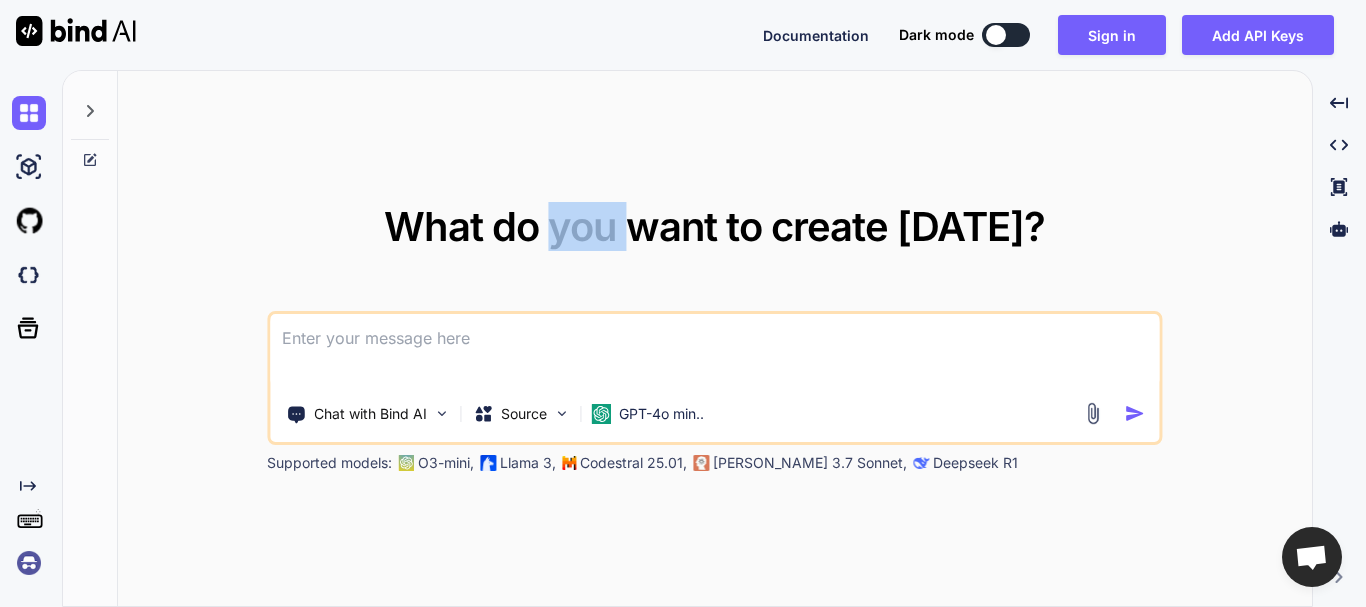 click on "What do you want to create [DATE]?" at bounding box center [714, 226] 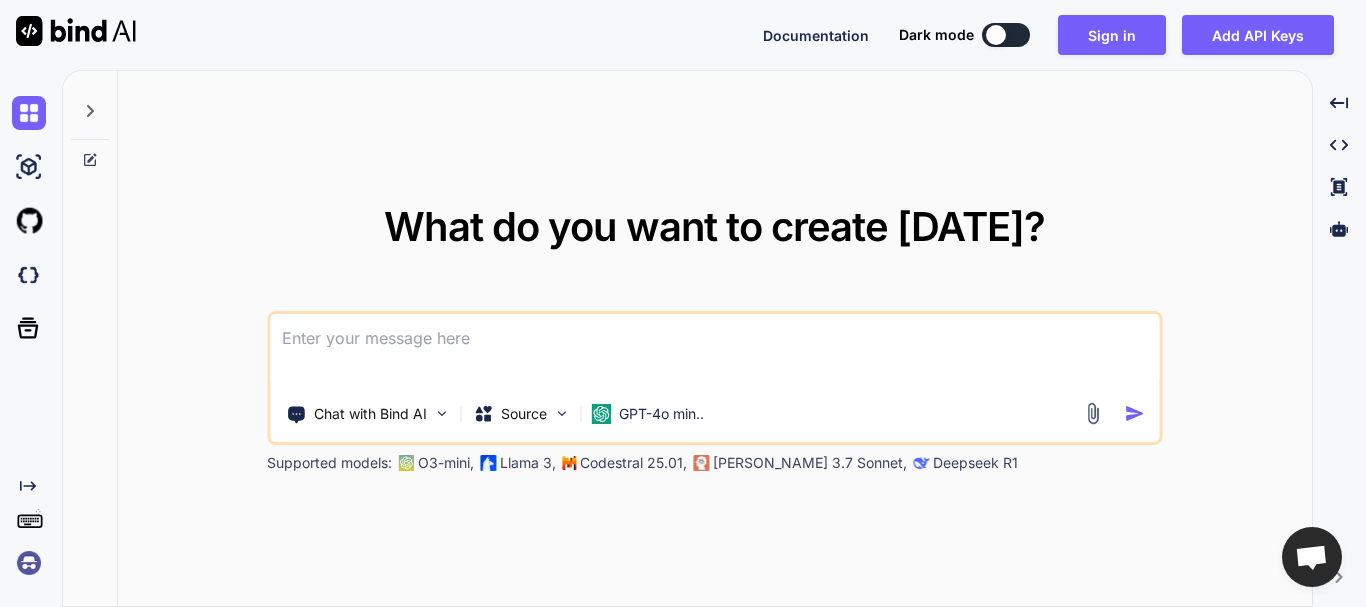 click on "What do you want to create [DATE]?" at bounding box center (714, 226) 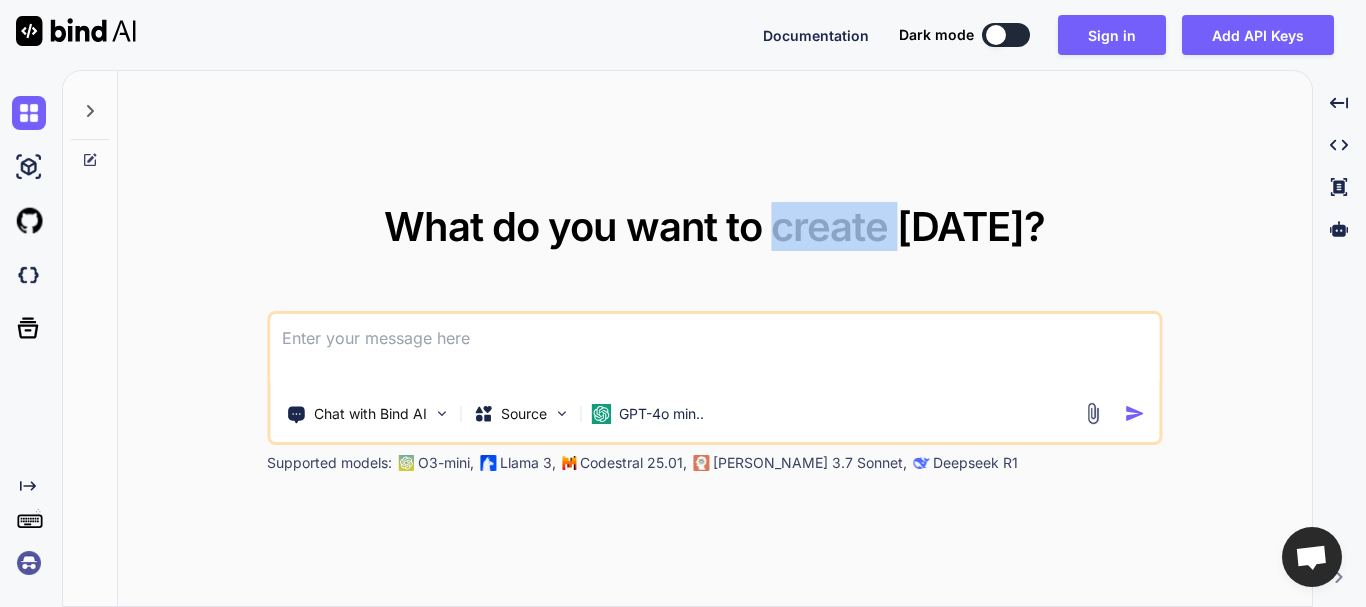 click on "What do you want to create [DATE]?" at bounding box center [714, 226] 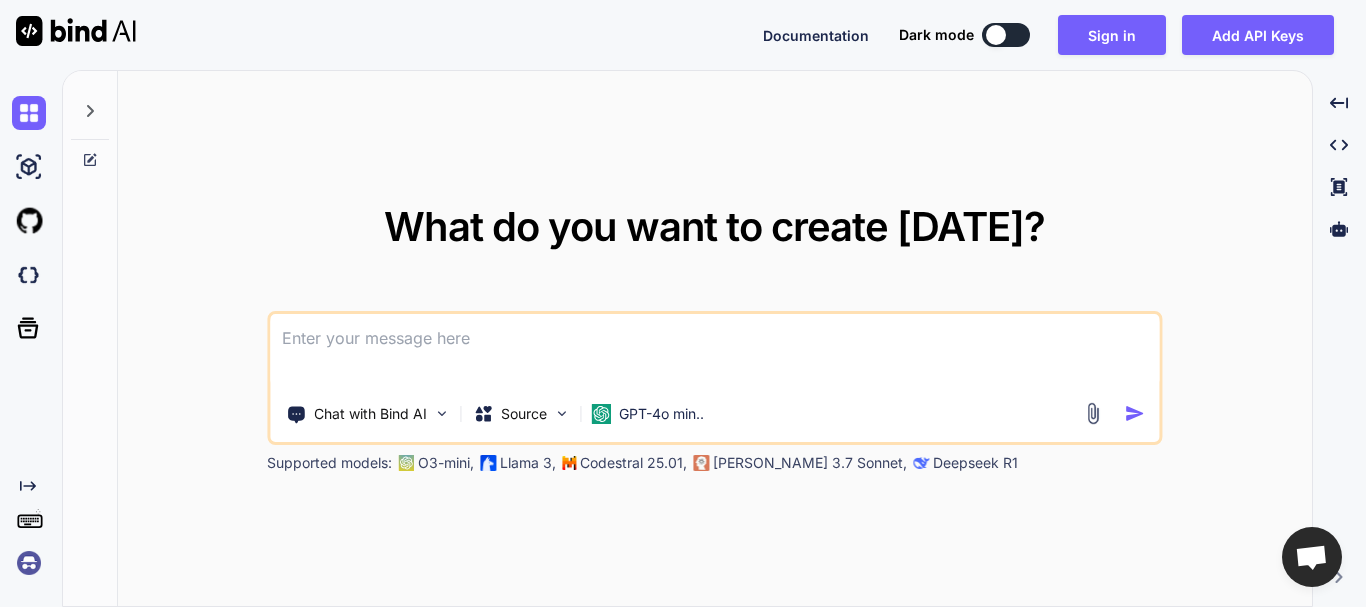 click on "What do you want to create [DATE]?" at bounding box center (714, 226) 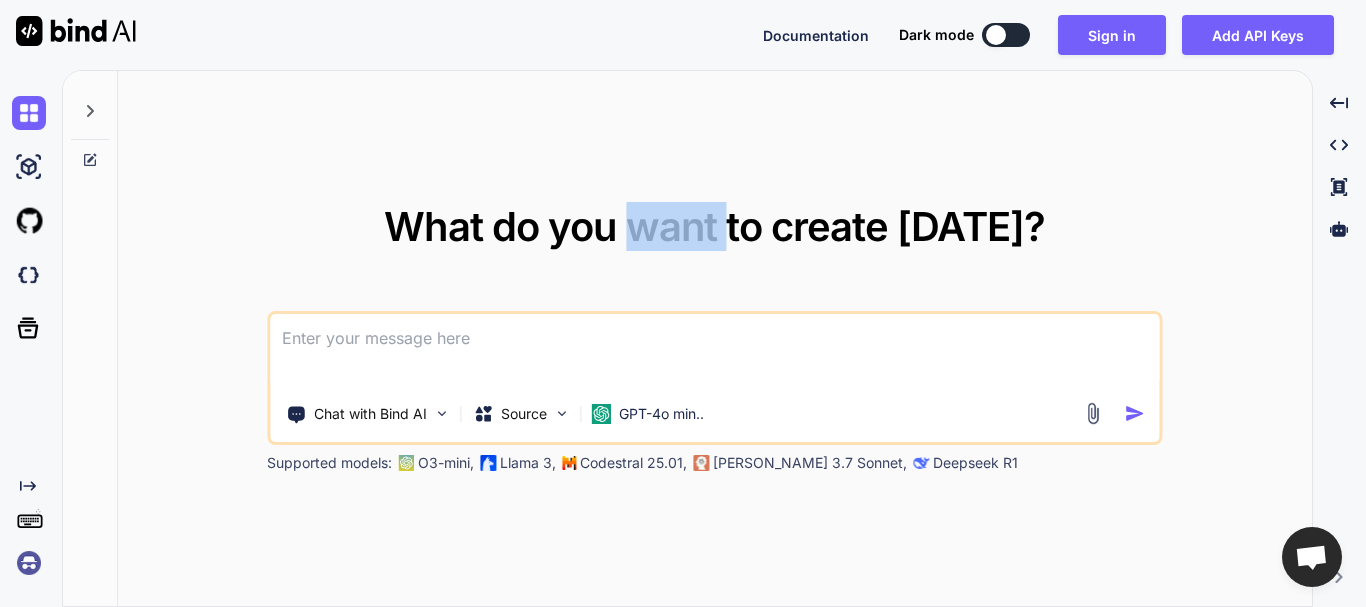 click on "What do you want to create [DATE]?" at bounding box center (714, 226) 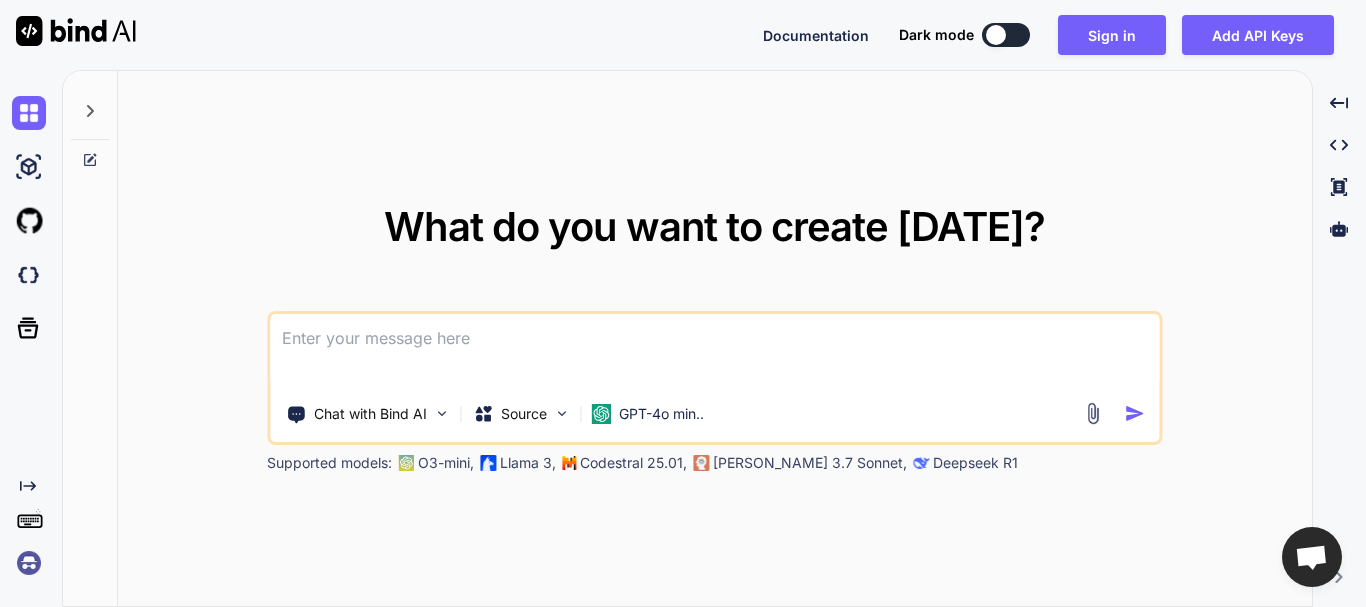 click on "What do you want to create [DATE]?" at bounding box center (714, 226) 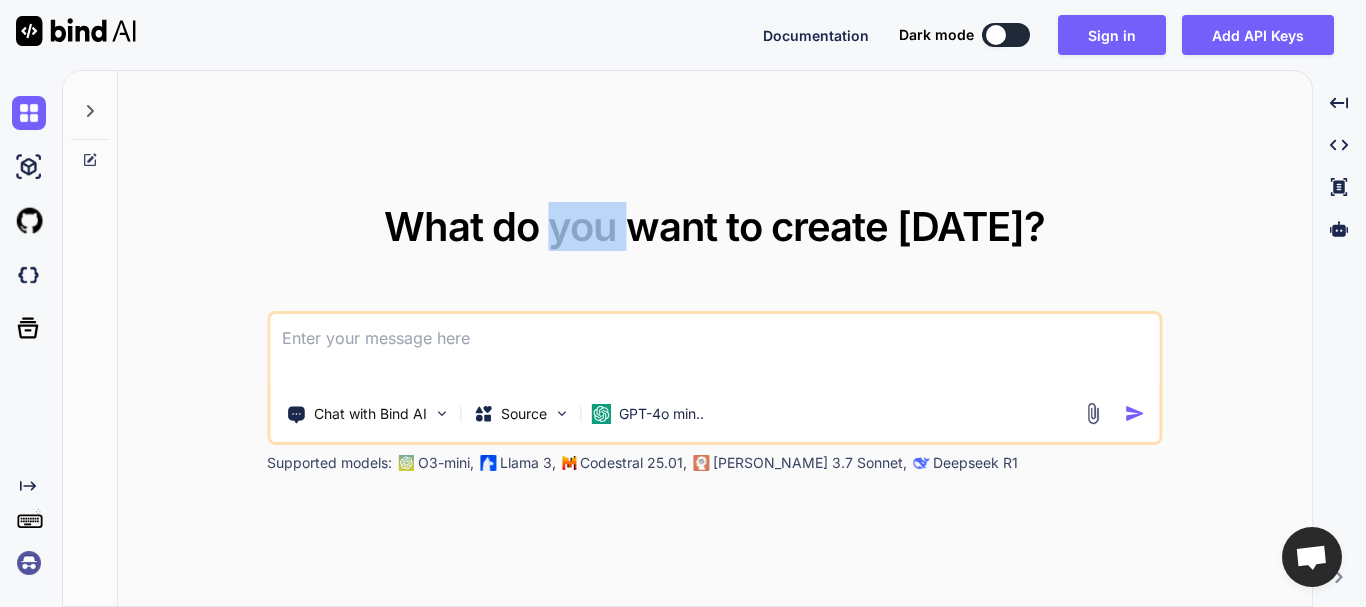 click on "What do you want to create [DATE]?" at bounding box center (714, 226) 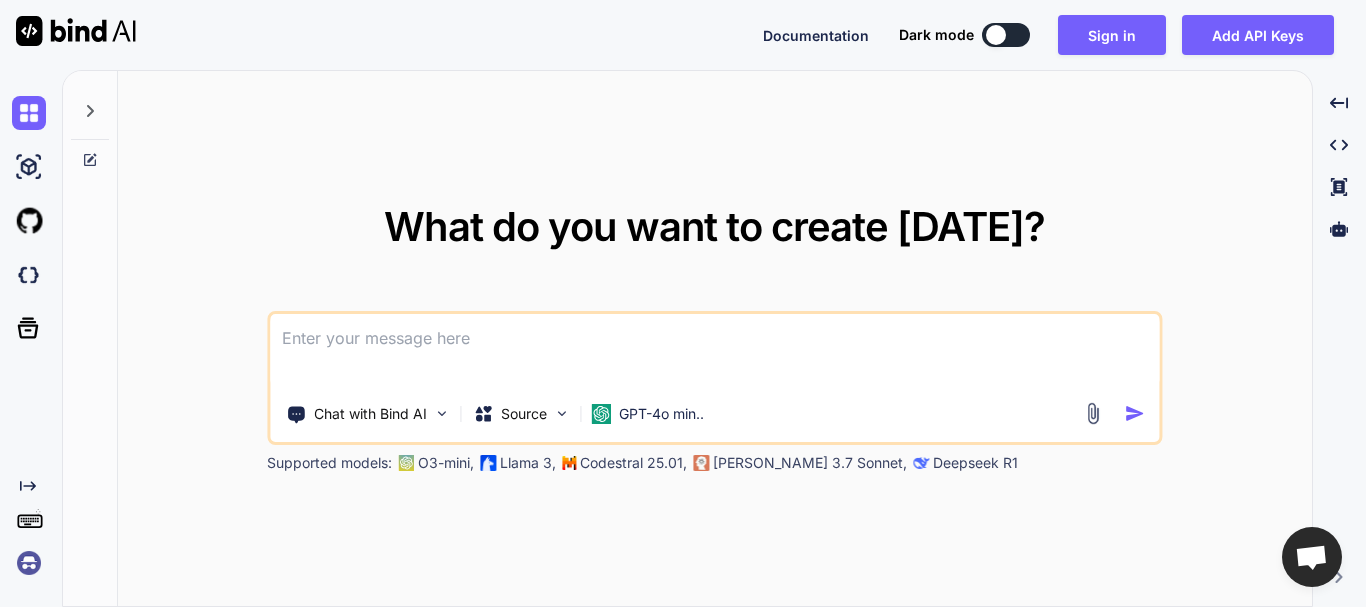 click on "What do you want to create [DATE]?" at bounding box center (714, 226) 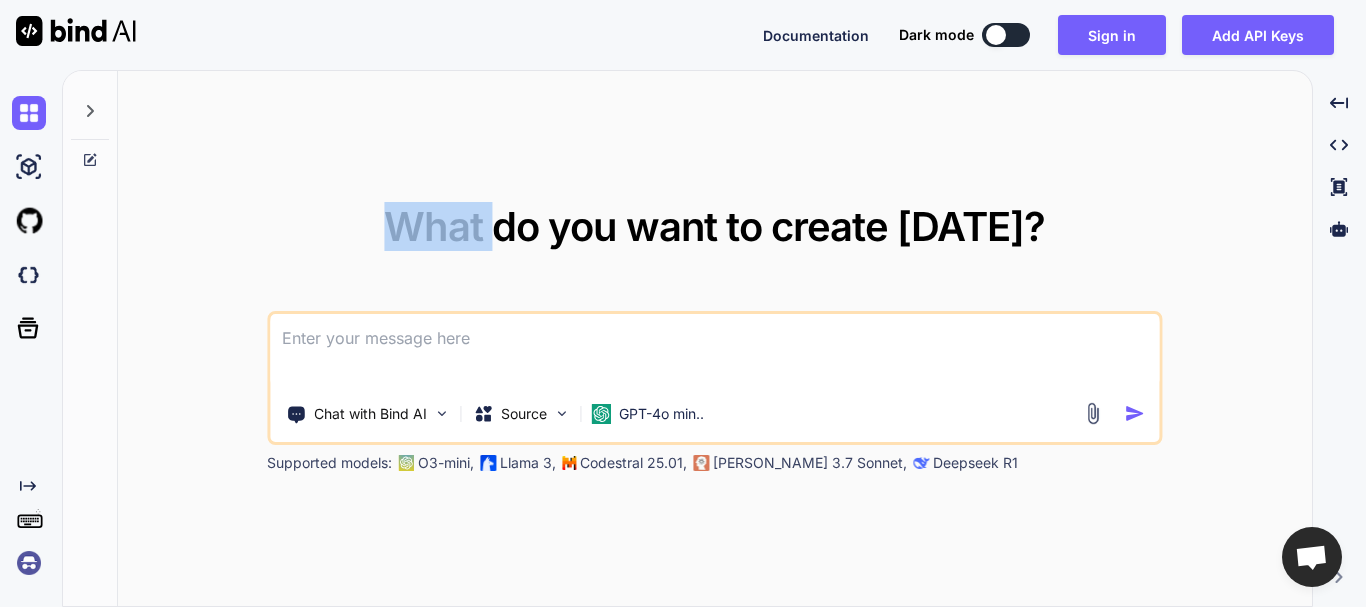 click on "What do you want to create [DATE]?" at bounding box center (714, 226) 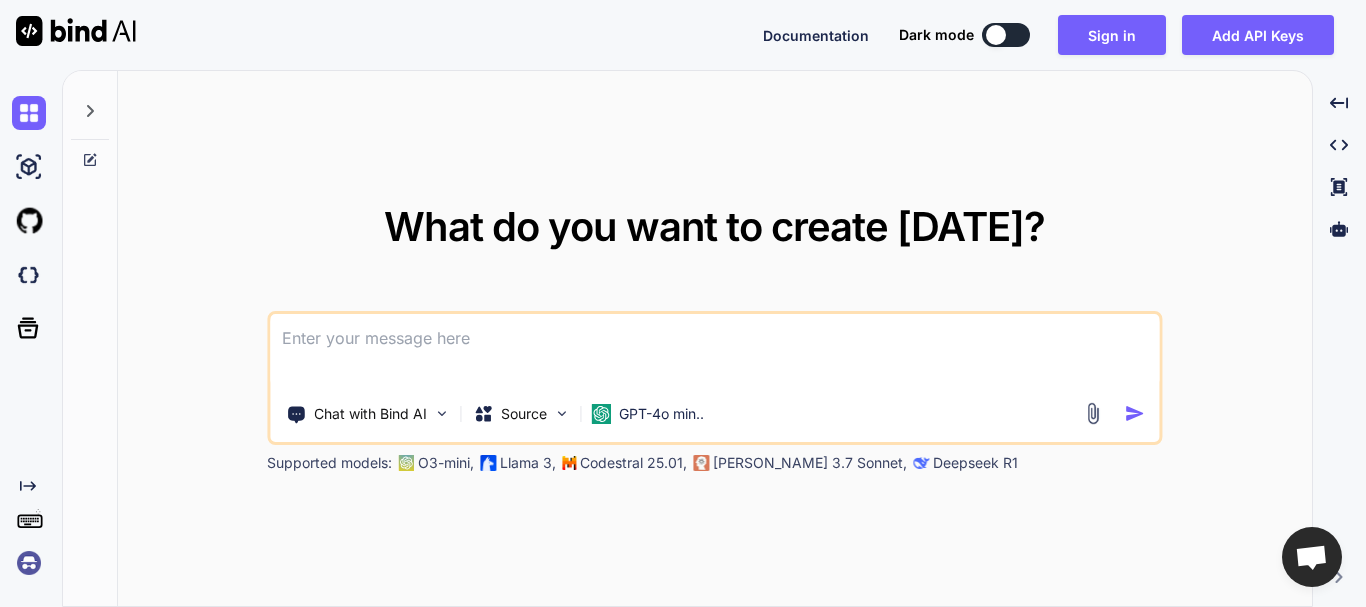 click on "What do you want to create [DATE]?" at bounding box center [714, 226] 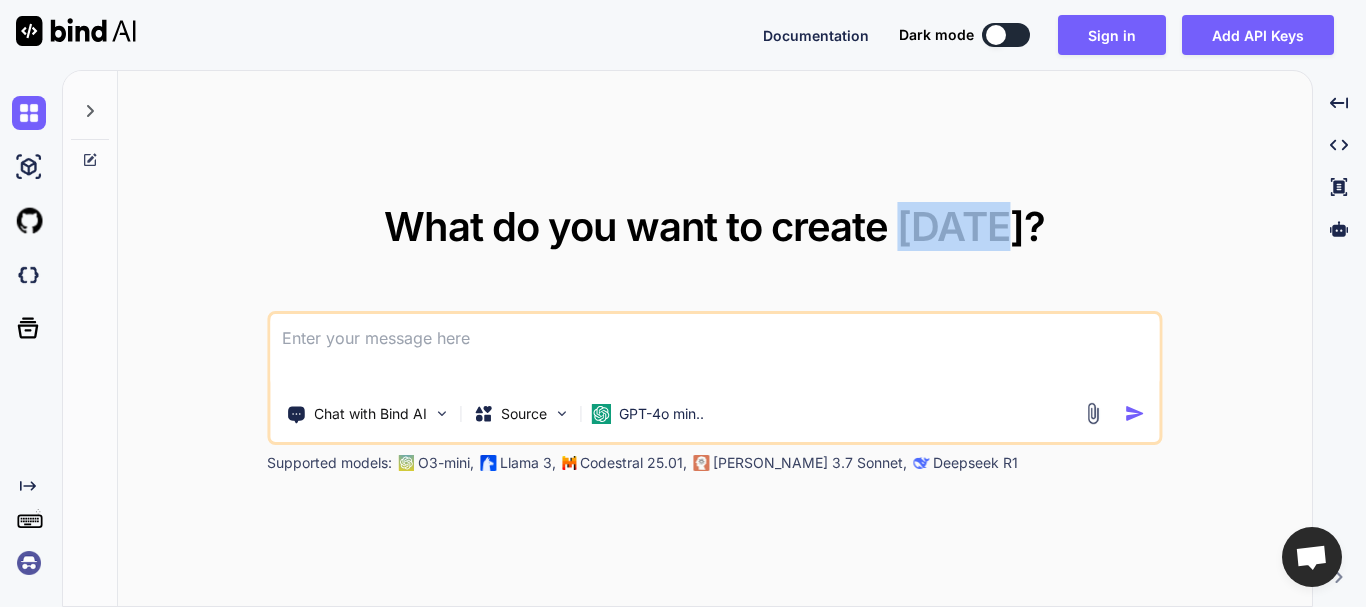 click on "What do you want to create [DATE]?" at bounding box center (714, 226) 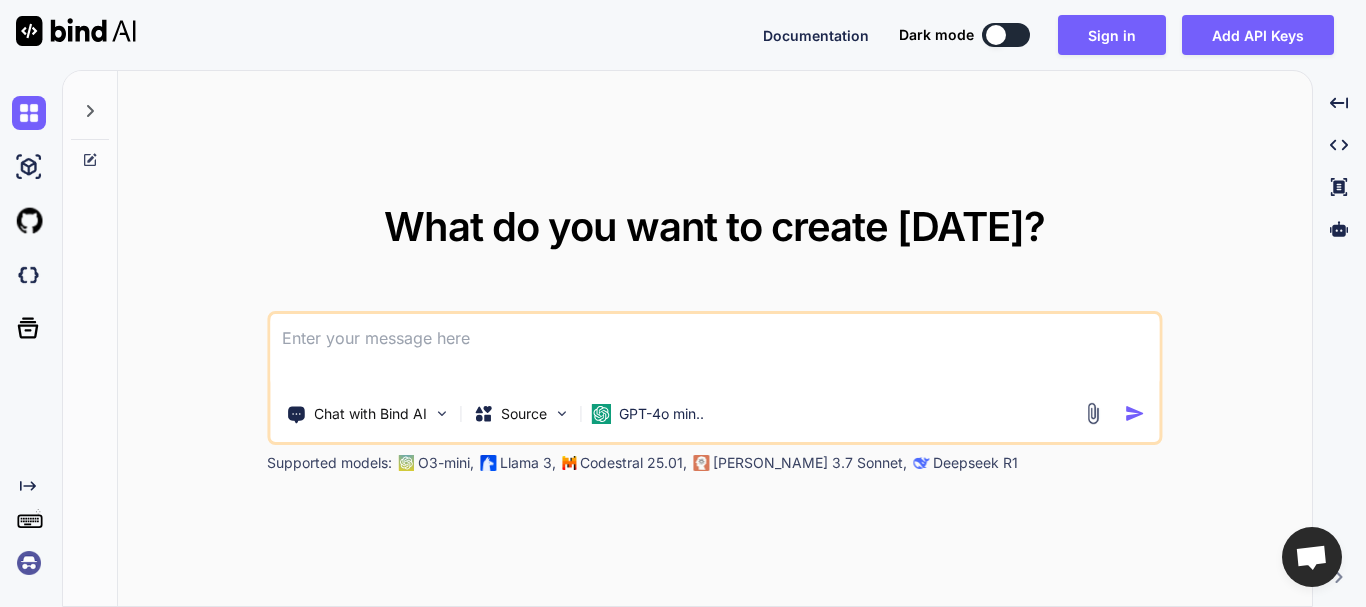 click on "What do you want to create [DATE]?" at bounding box center [714, 226] 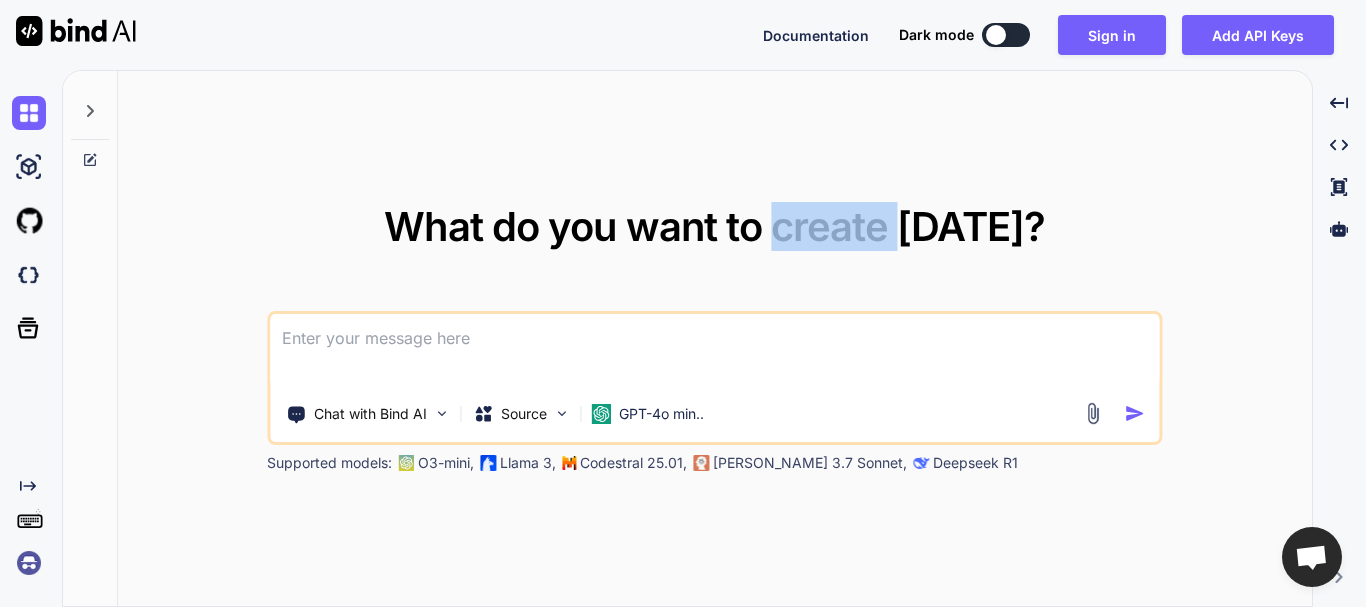click on "What do you want to create [DATE]?" at bounding box center (714, 226) 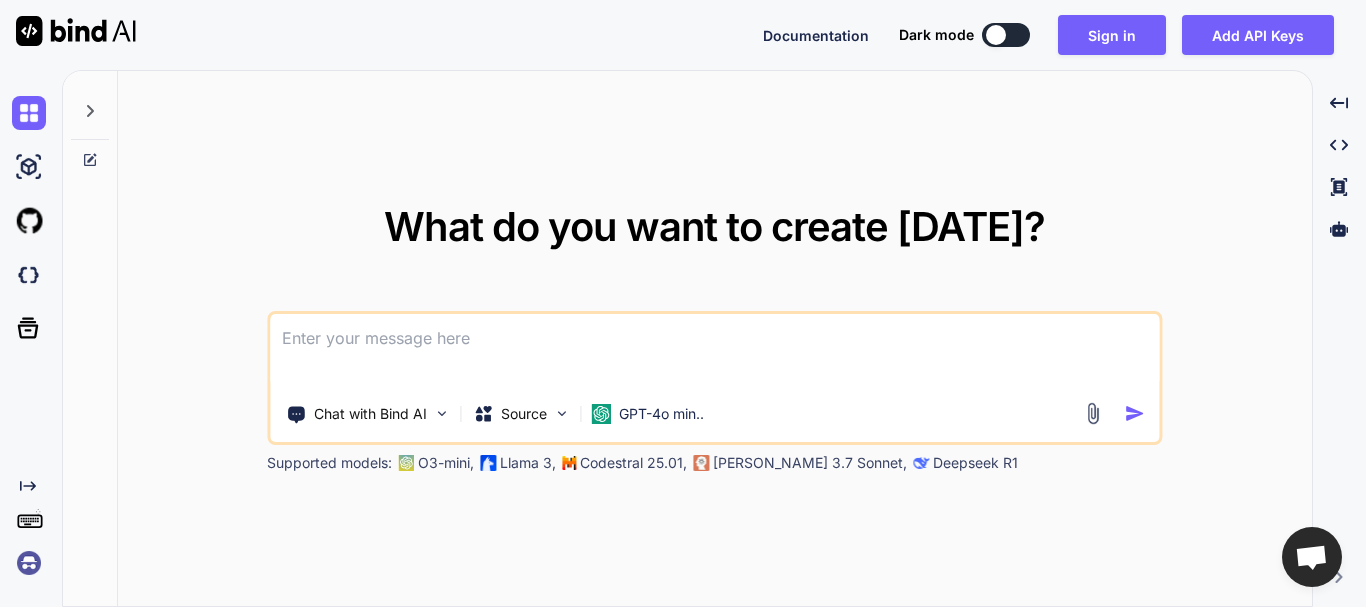 click on "What do you want to create [DATE]?" at bounding box center [714, 226] 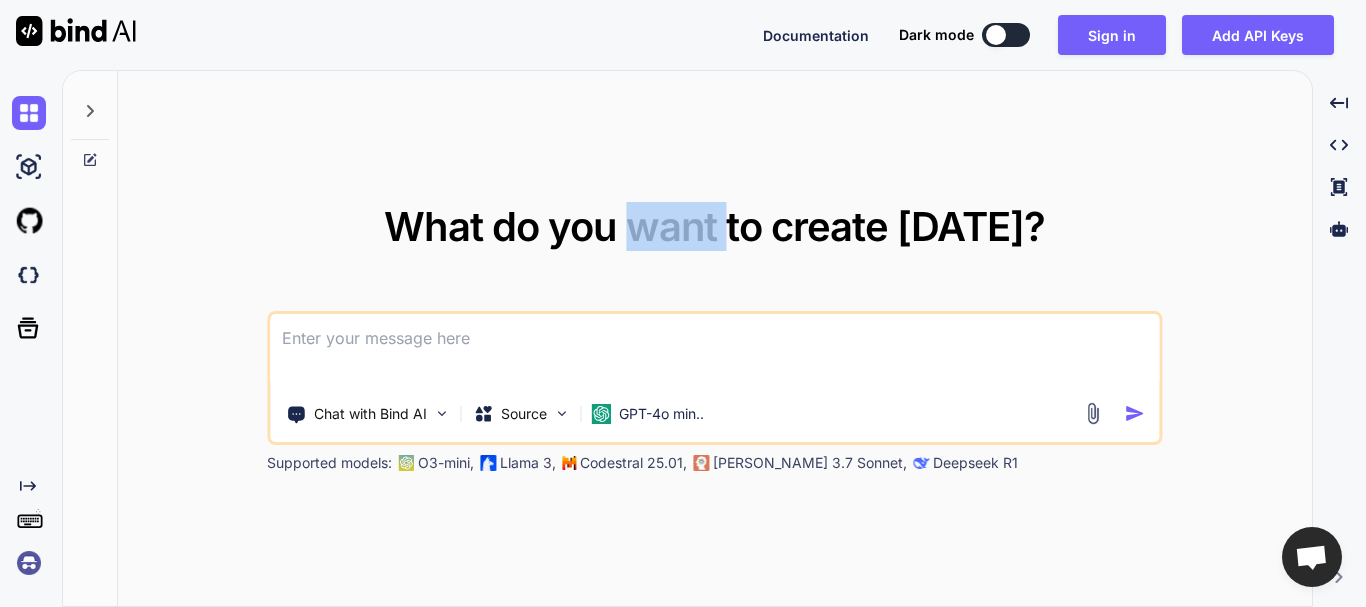 click on "What do you want to create [DATE]?" at bounding box center (714, 226) 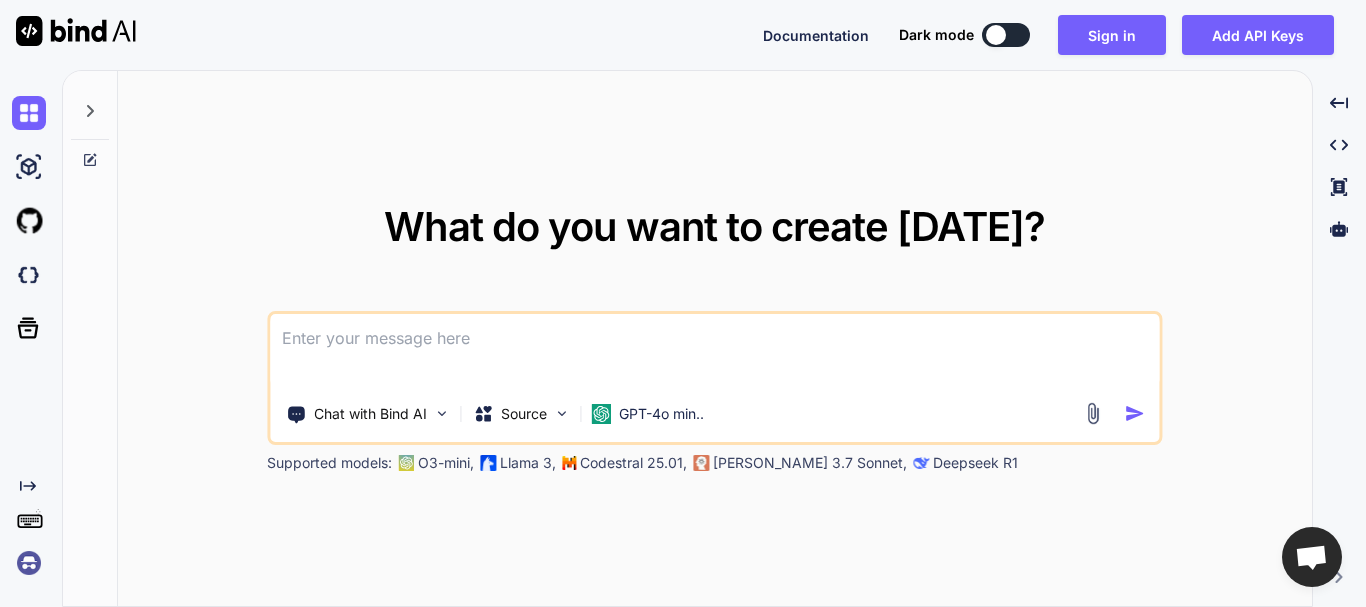 click on "What do you want to create [DATE]?" at bounding box center [714, 226] 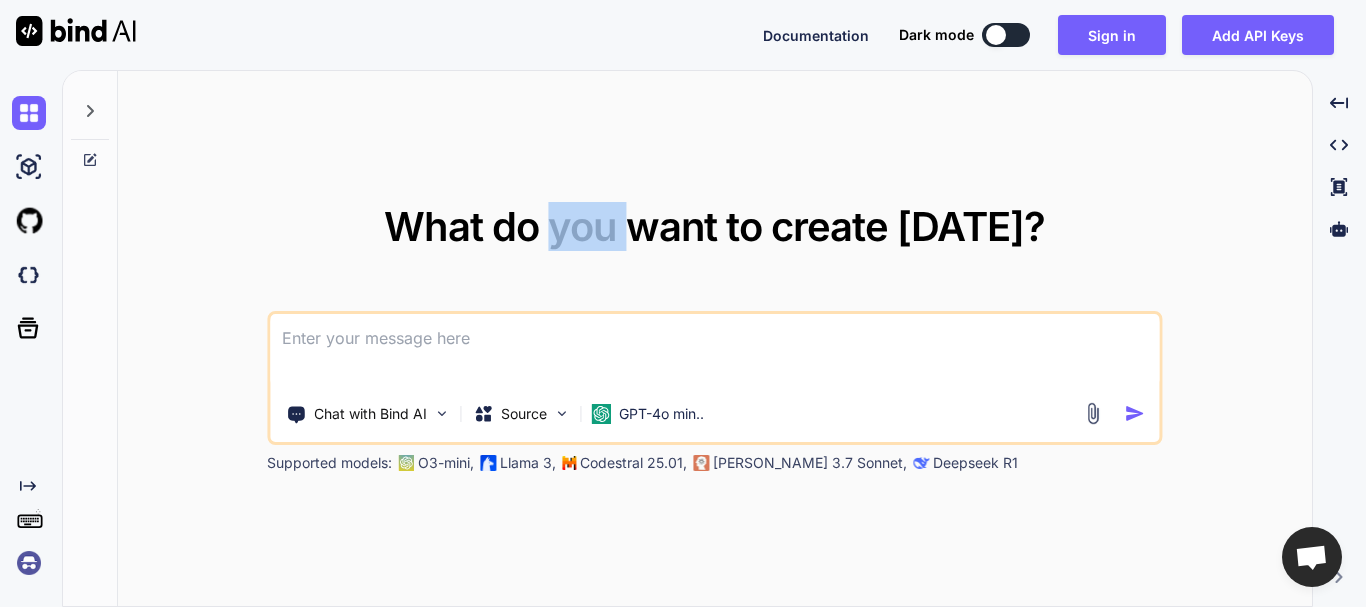 click on "What do you want to create [DATE]?" at bounding box center [714, 226] 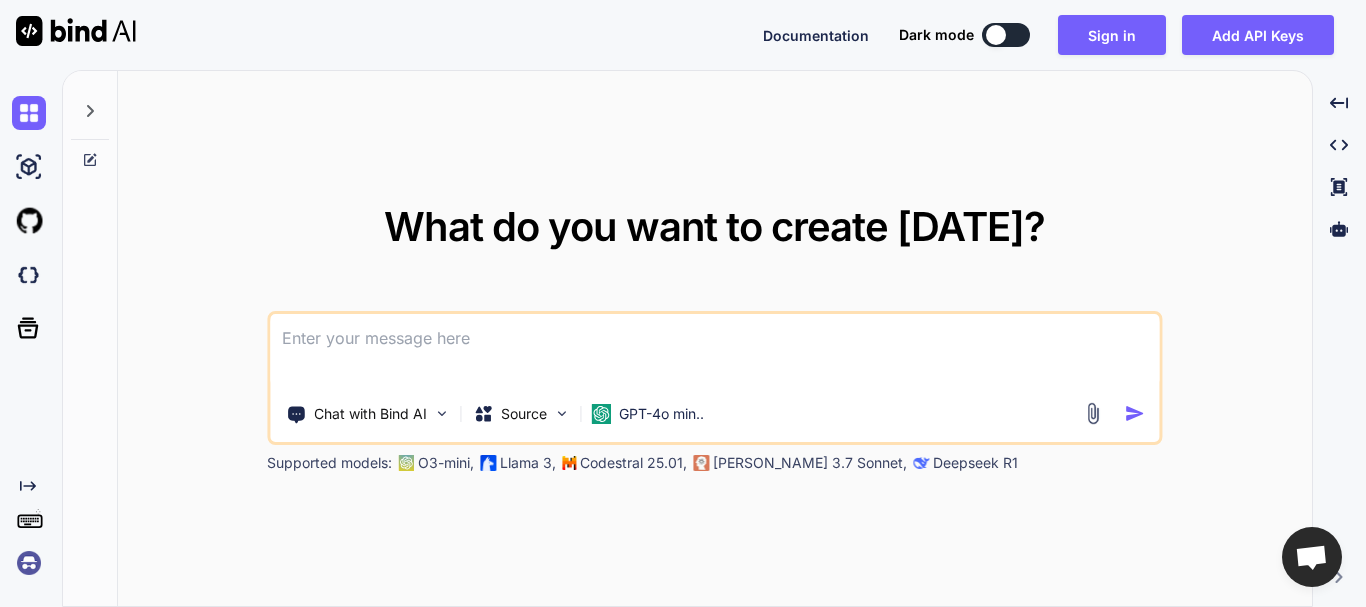 click on "What do you want to create [DATE]?" at bounding box center (714, 226) 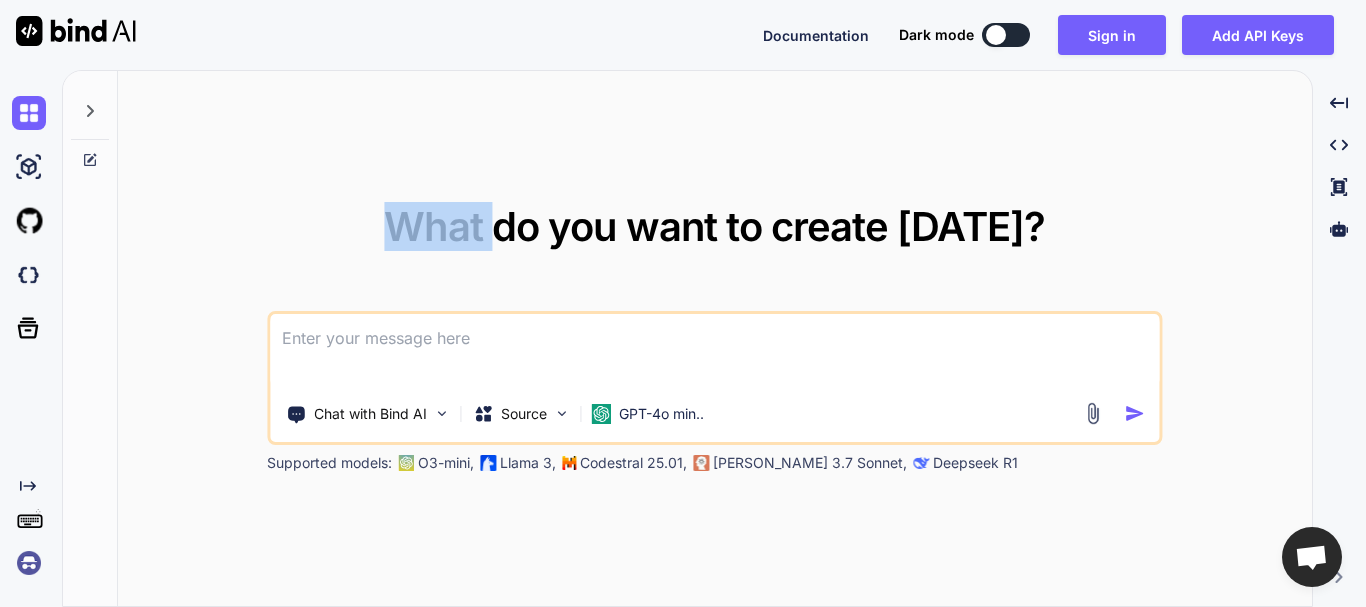 click on "What do you want to create [DATE]?" at bounding box center (714, 226) 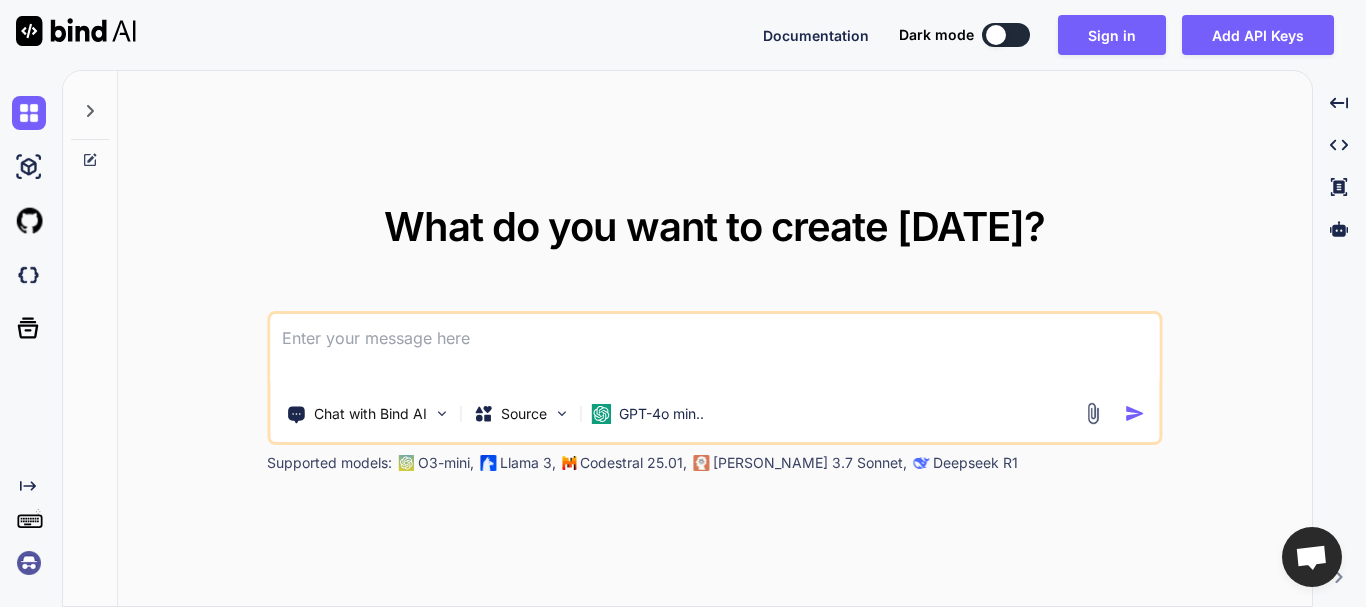 click on "What do you want to create [DATE]?" at bounding box center [714, 226] 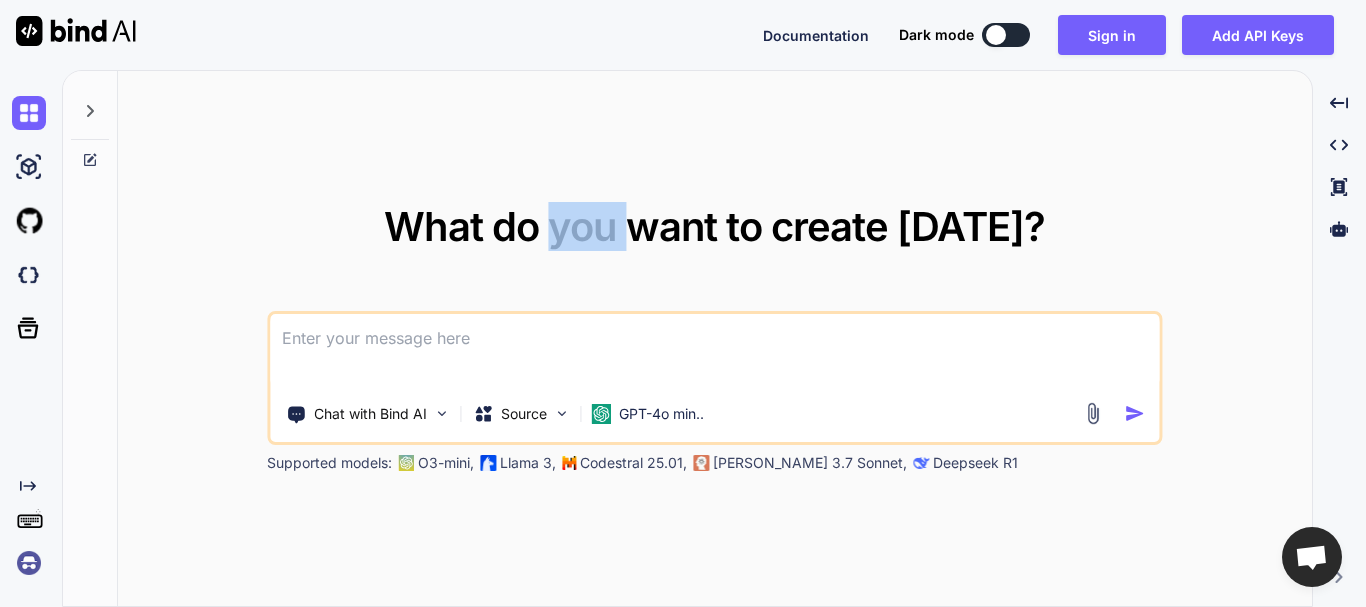click on "What do you want to create [DATE]?" at bounding box center (714, 226) 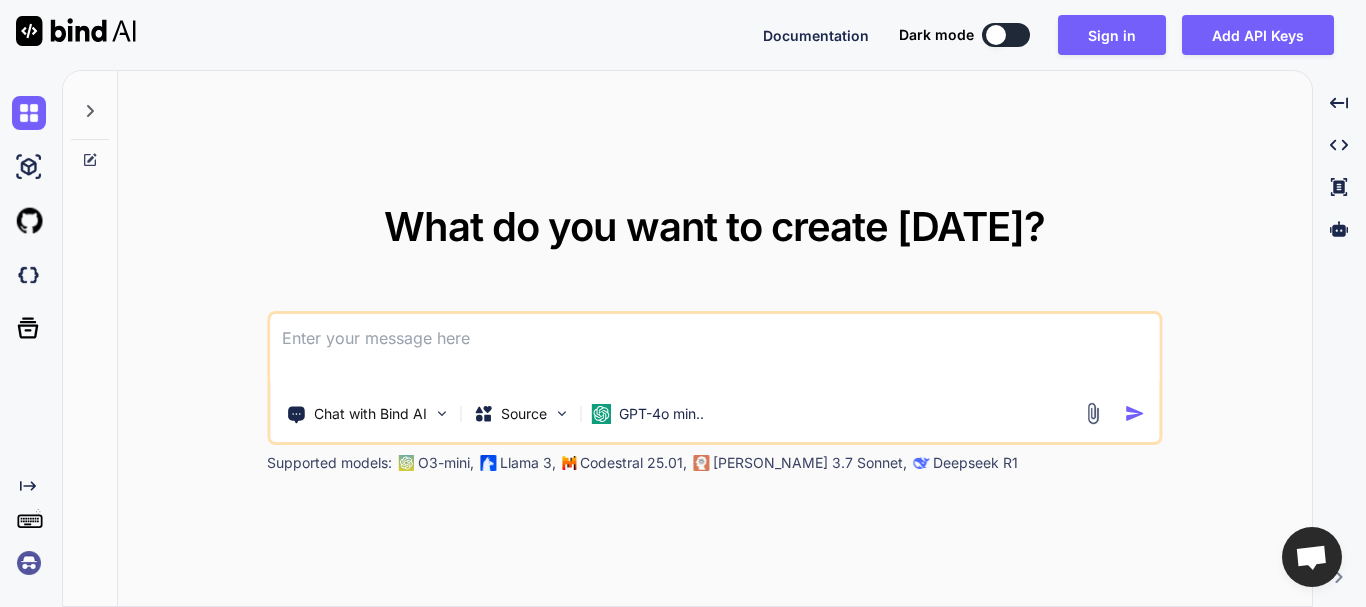click on "What do you want to create [DATE]?" at bounding box center (714, 226) 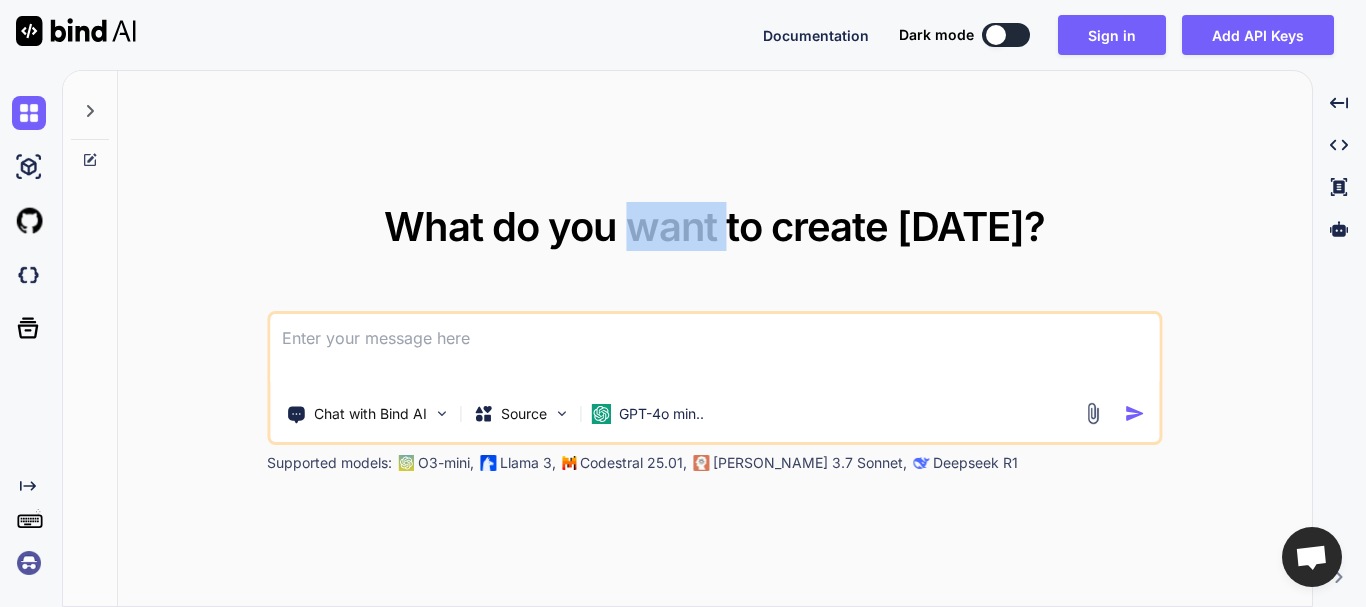 click on "What do you want to create [DATE]?" at bounding box center (714, 226) 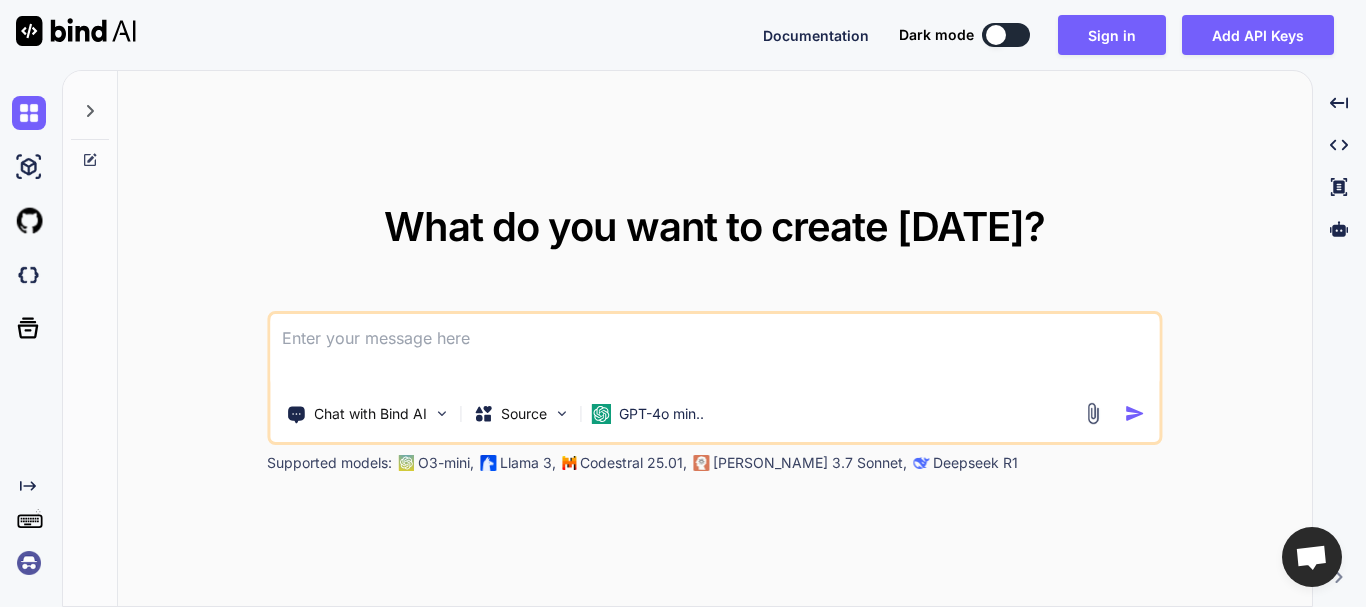 click on "What do you want to create [DATE]?" at bounding box center [714, 226] 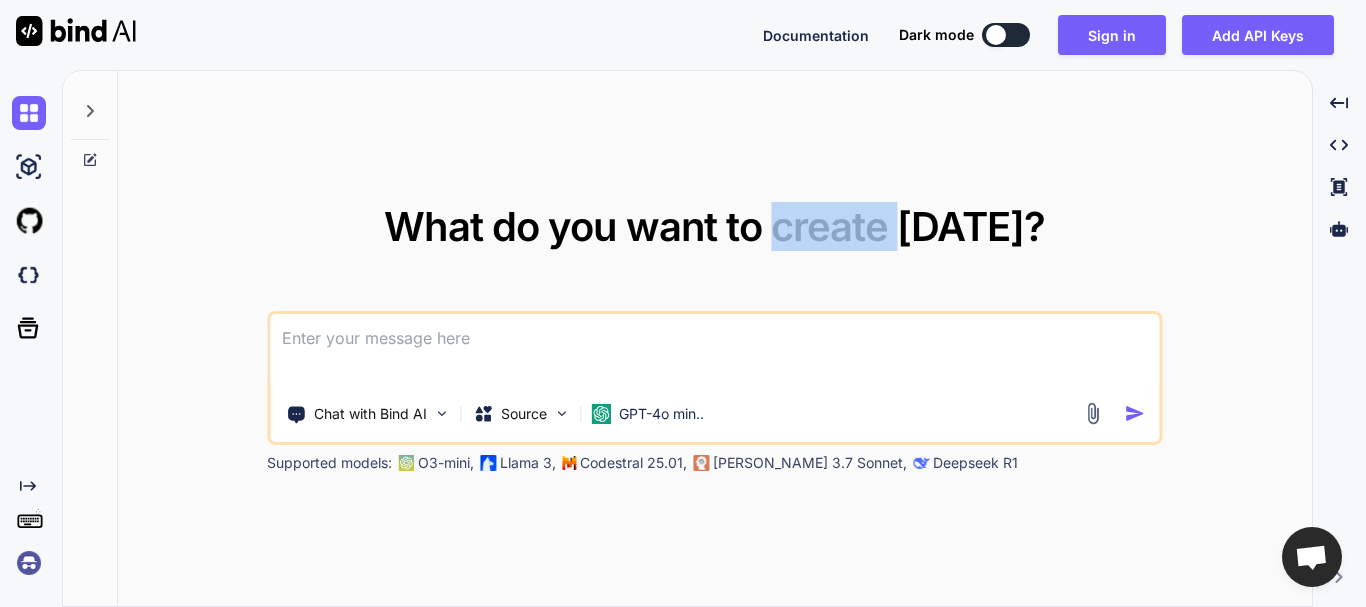 click on "What do you want to create [DATE]?" at bounding box center (714, 226) 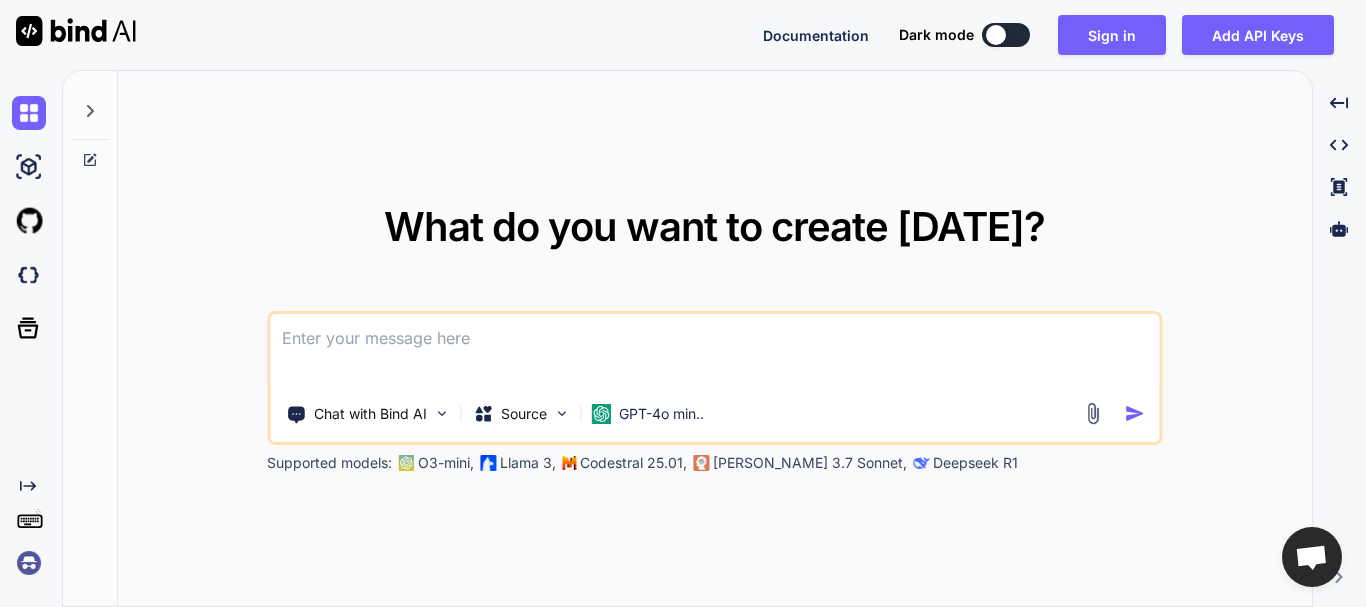 click on "What do you want to create [DATE]?" at bounding box center [714, 226] 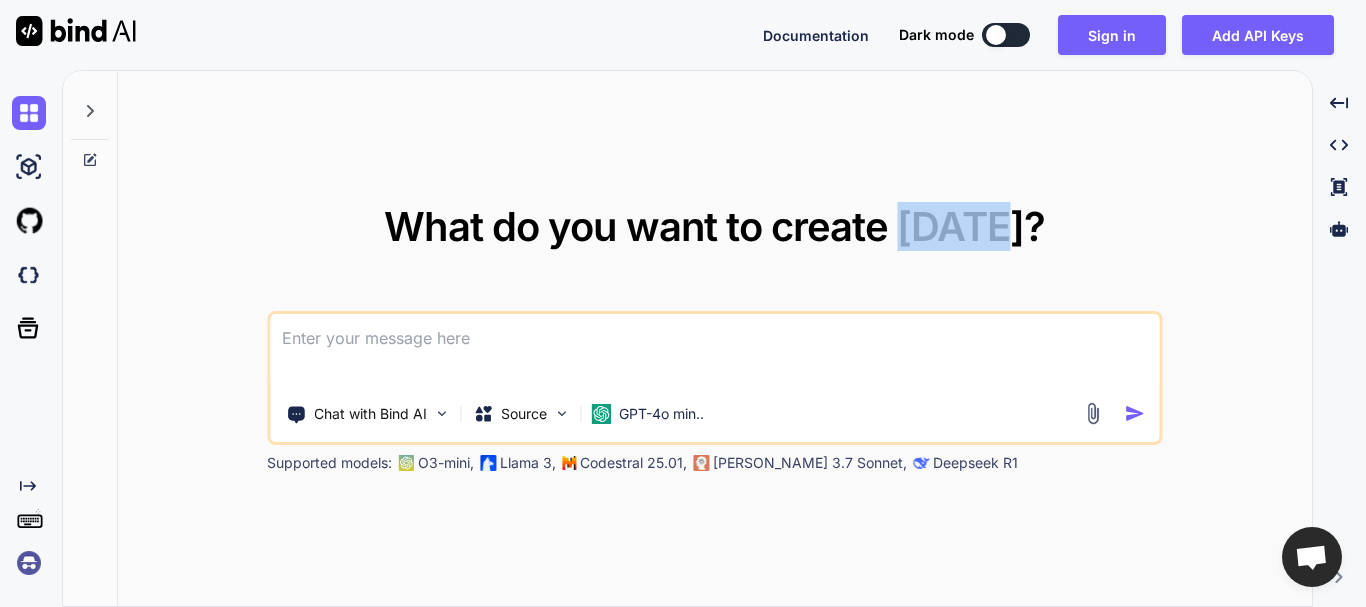 click on "What do you want to create [DATE]?" at bounding box center [714, 226] 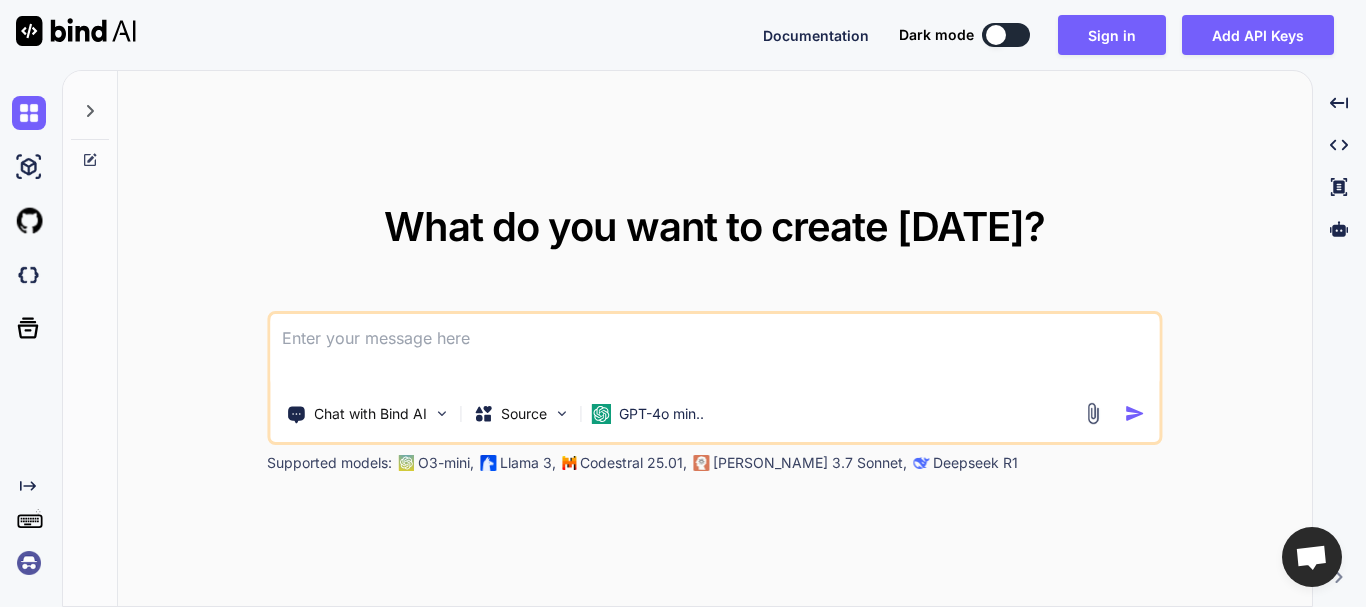 click on "What do you want to create [DATE]?" at bounding box center [714, 226] 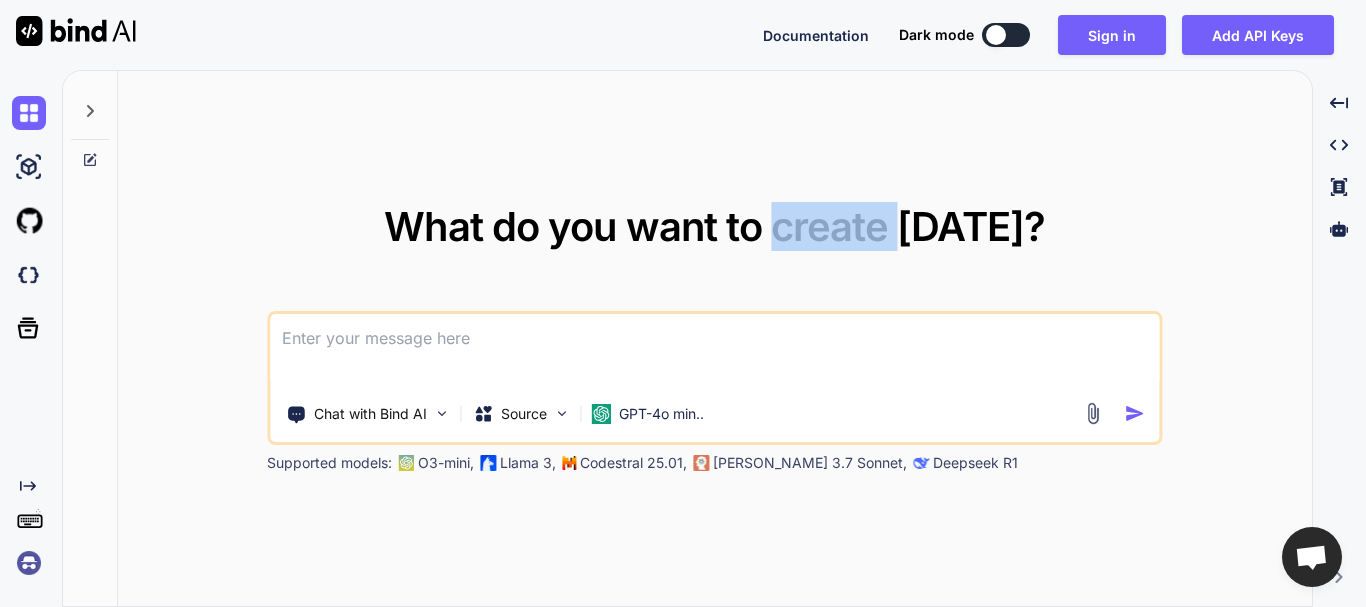click on "What do you want to create [DATE]?" at bounding box center (714, 226) 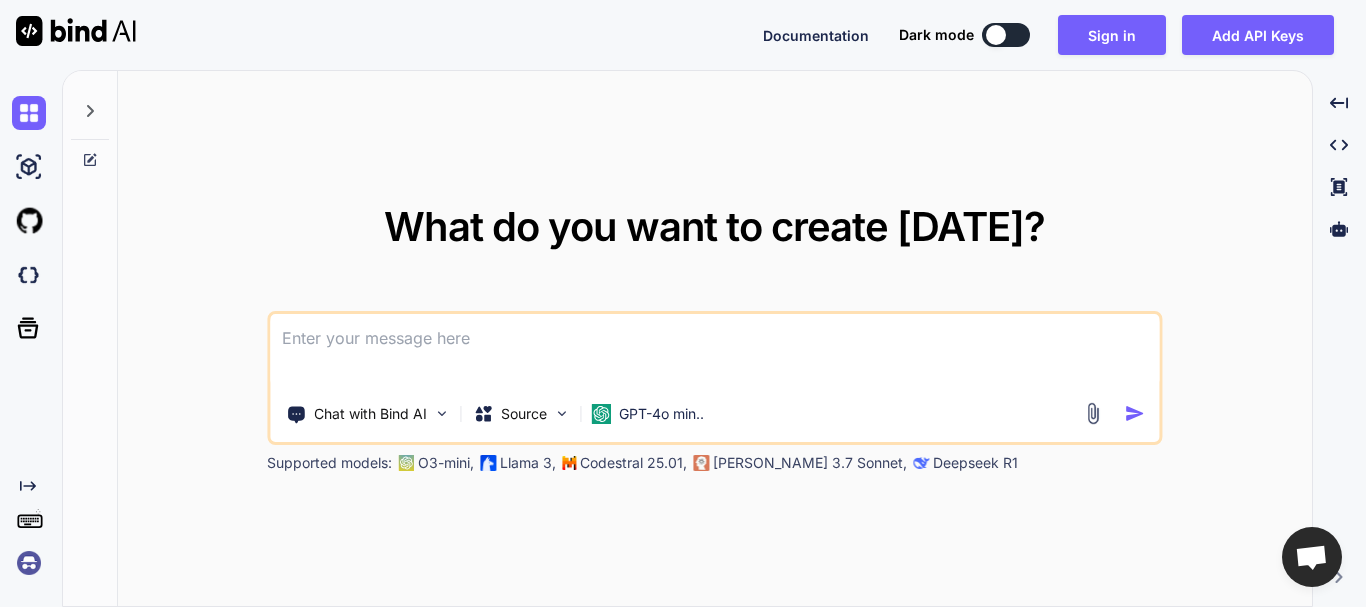 click on "What do you want to create [DATE]?" at bounding box center (714, 226) 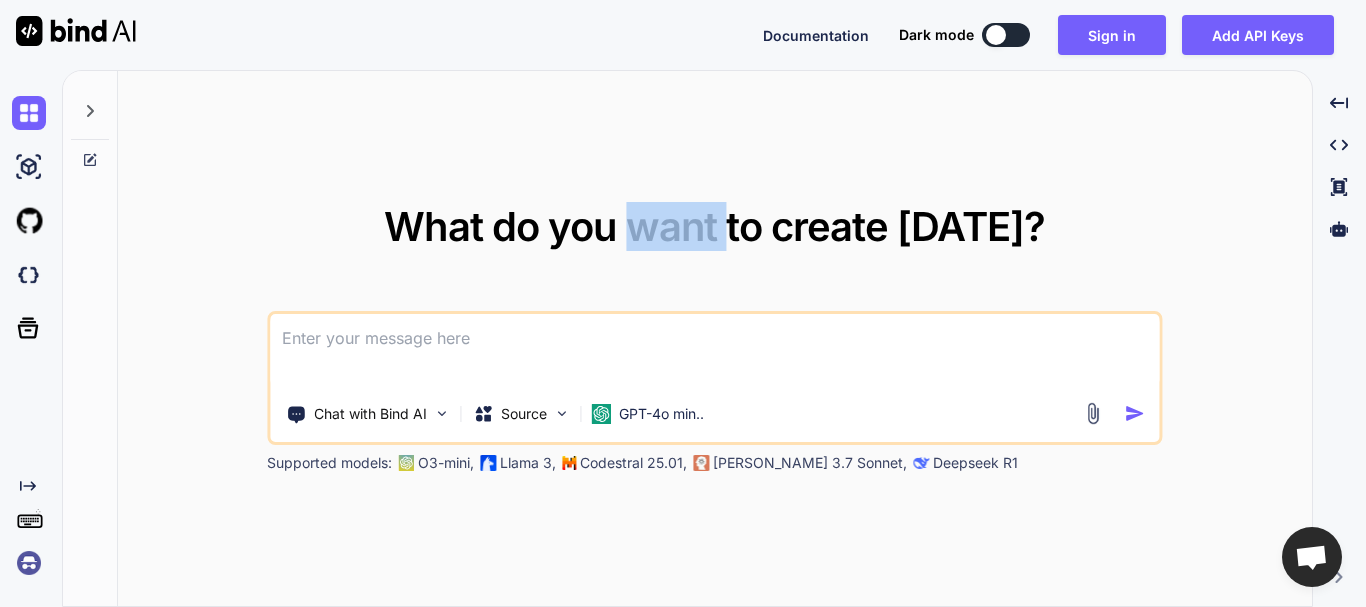 click on "What do you want to create [DATE]?" at bounding box center [714, 226] 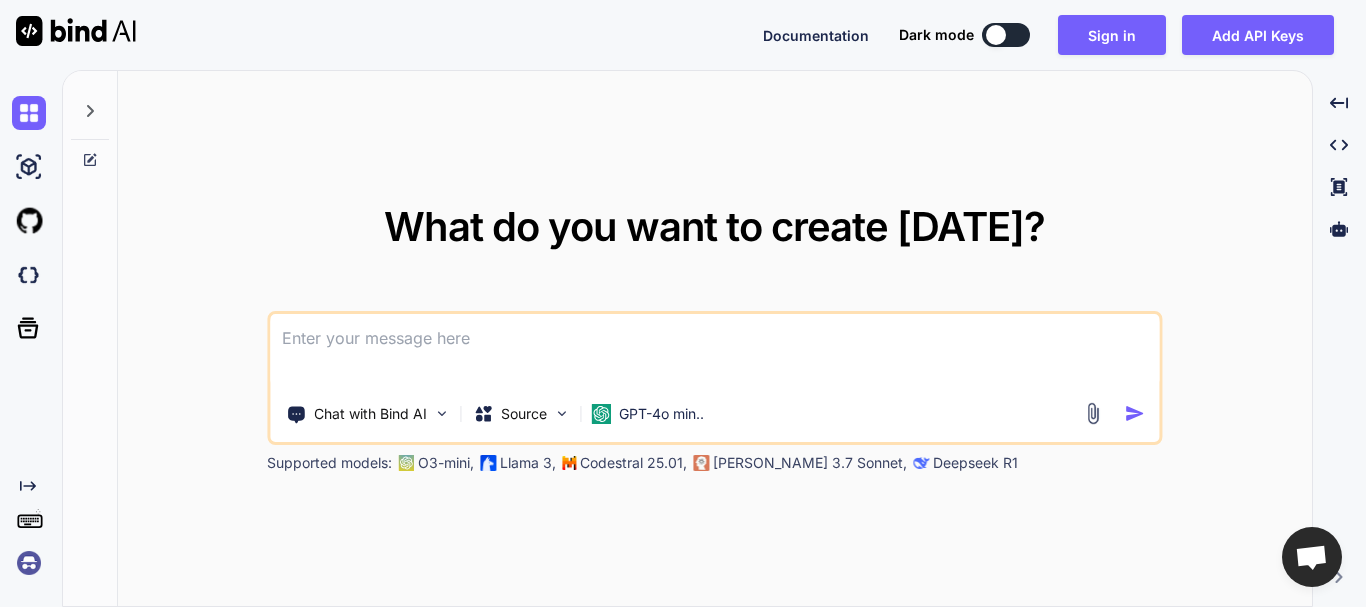 click on "What do you want to create [DATE]?" at bounding box center [714, 226] 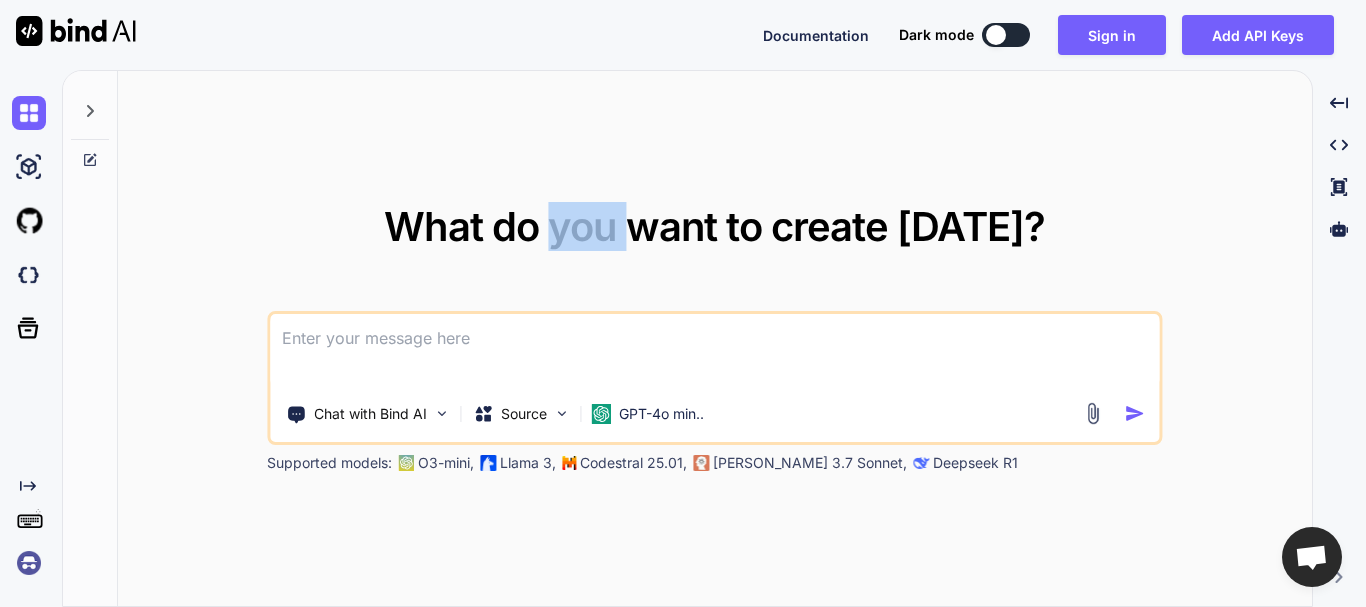 click on "What do you want to create [DATE]?" at bounding box center [714, 226] 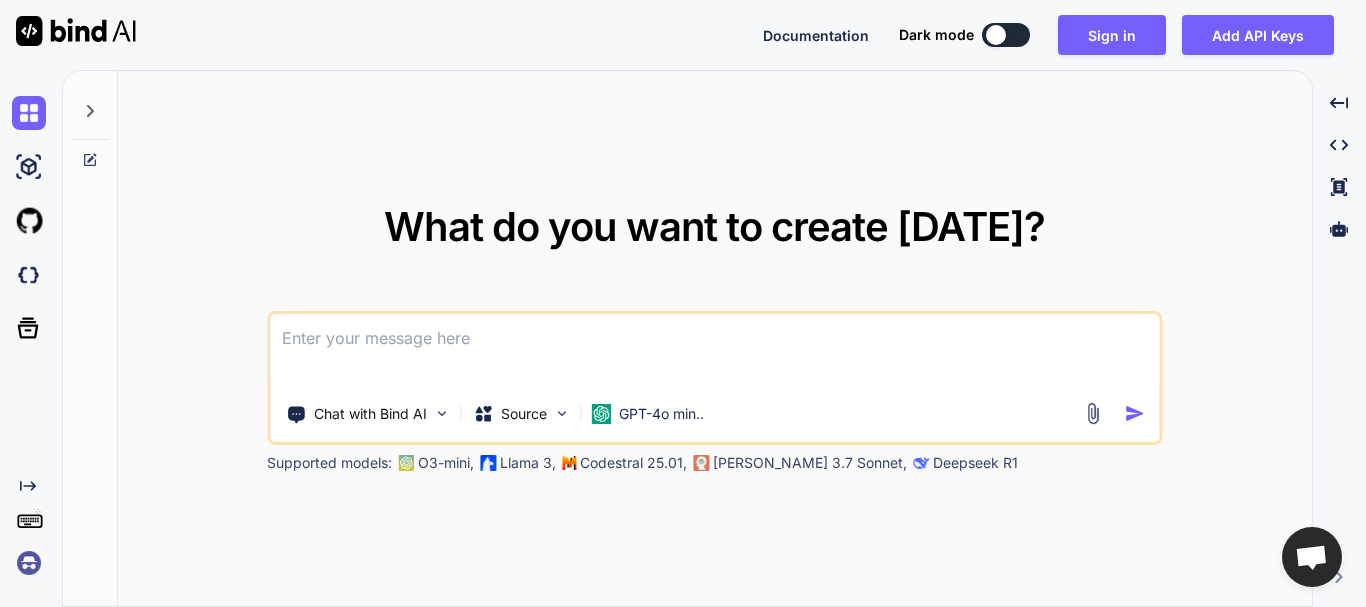 click on "What do you want to create [DATE]?" at bounding box center (714, 226) 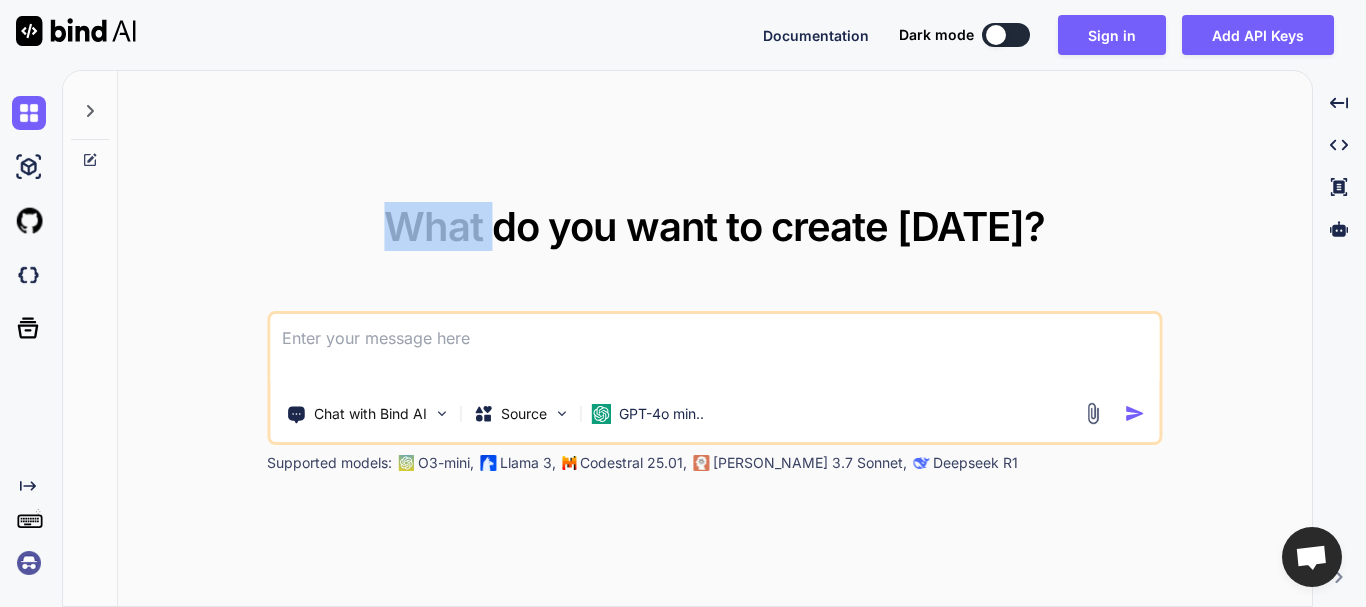 click on "What do you want to create [DATE]?" at bounding box center (714, 226) 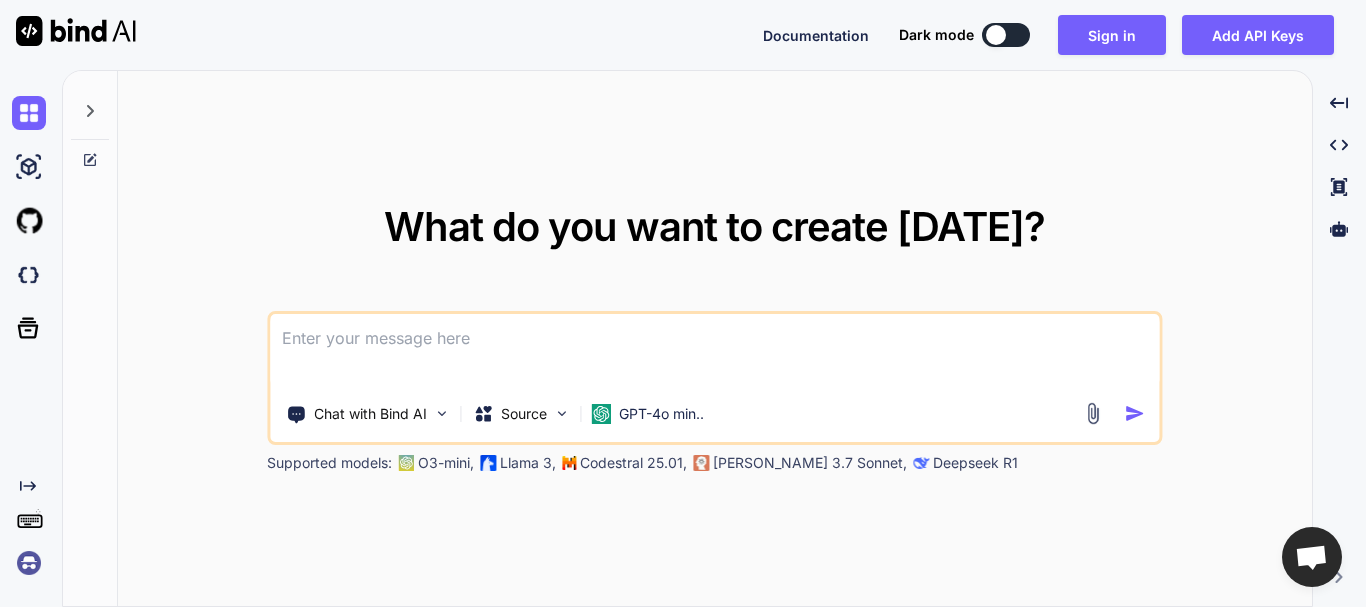 click on "What do you want to create [DATE]?" at bounding box center (714, 226) 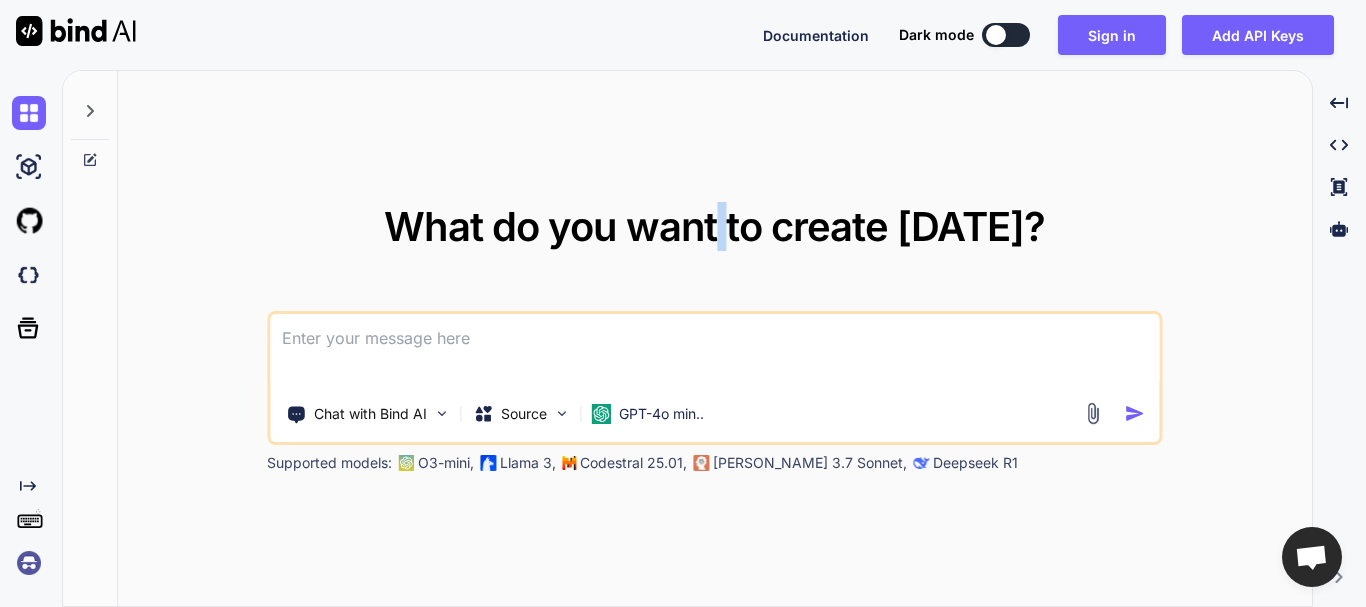 click on "What do you want to create [DATE]?" at bounding box center [714, 226] 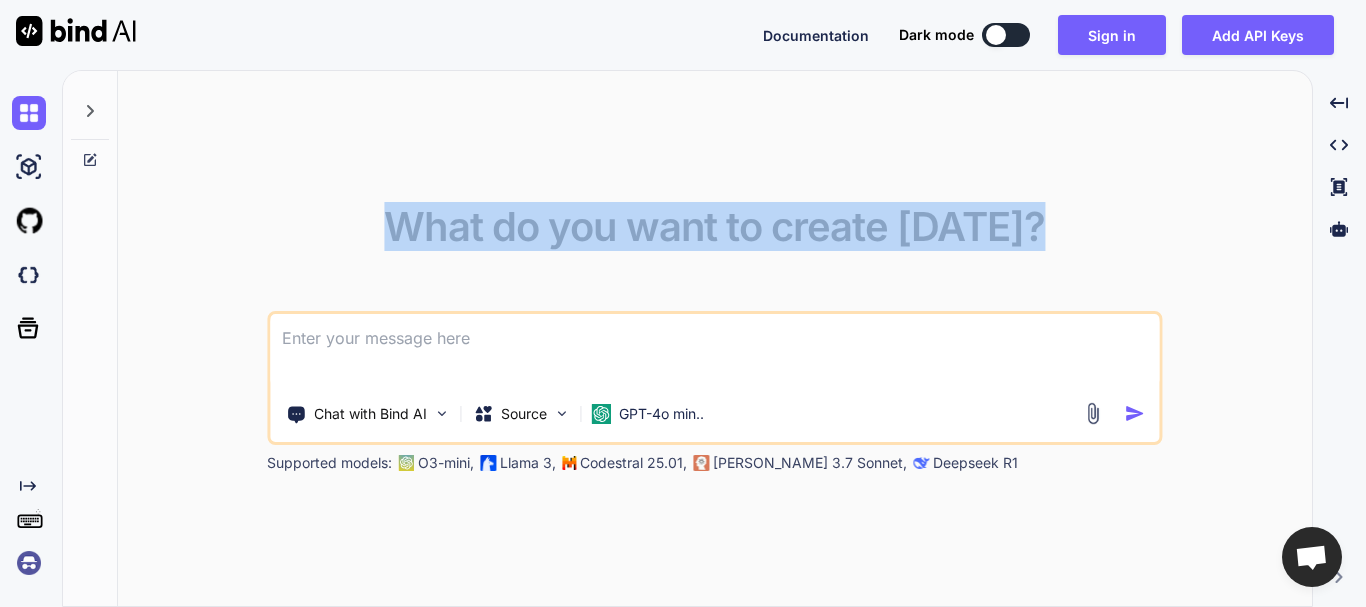 click on "What do you want to create [DATE]?" at bounding box center [714, 226] 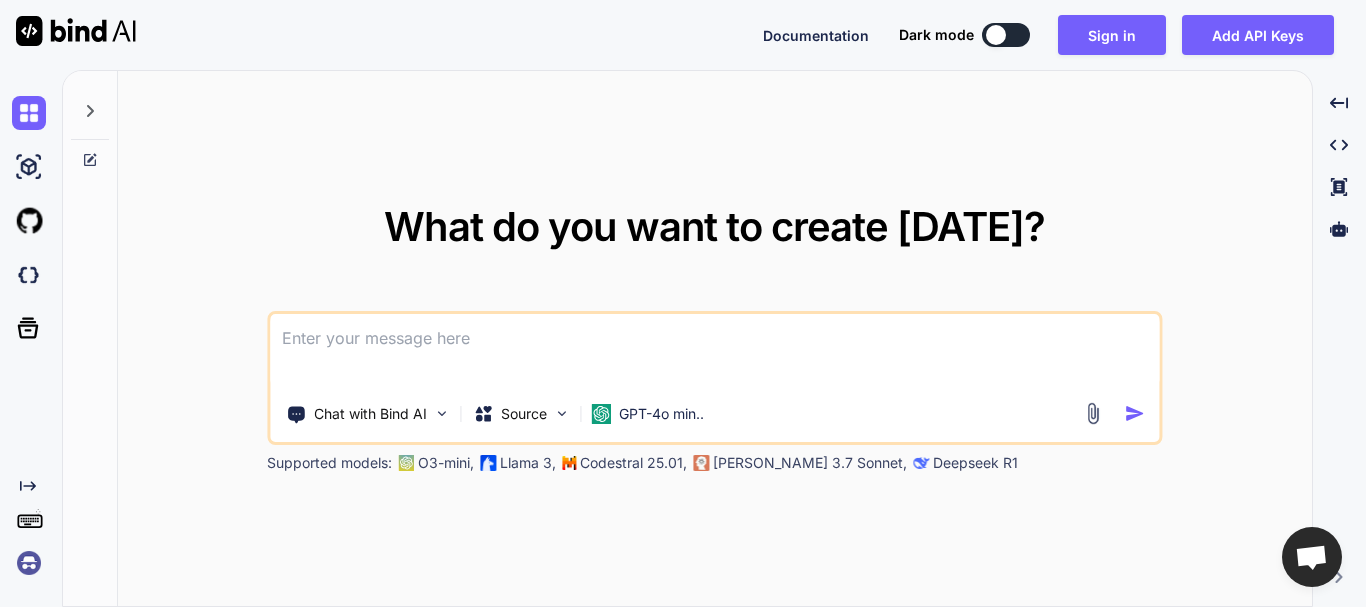 click on "What do you want to create [DATE]? Chat with Bind AI Source   GPT-4o min.. Supported models: O3-mini,   Llama 3, Codestral 25.01, [PERSON_NAME] 3.7 Sonnet, Deepseek R1" at bounding box center (715, 339) 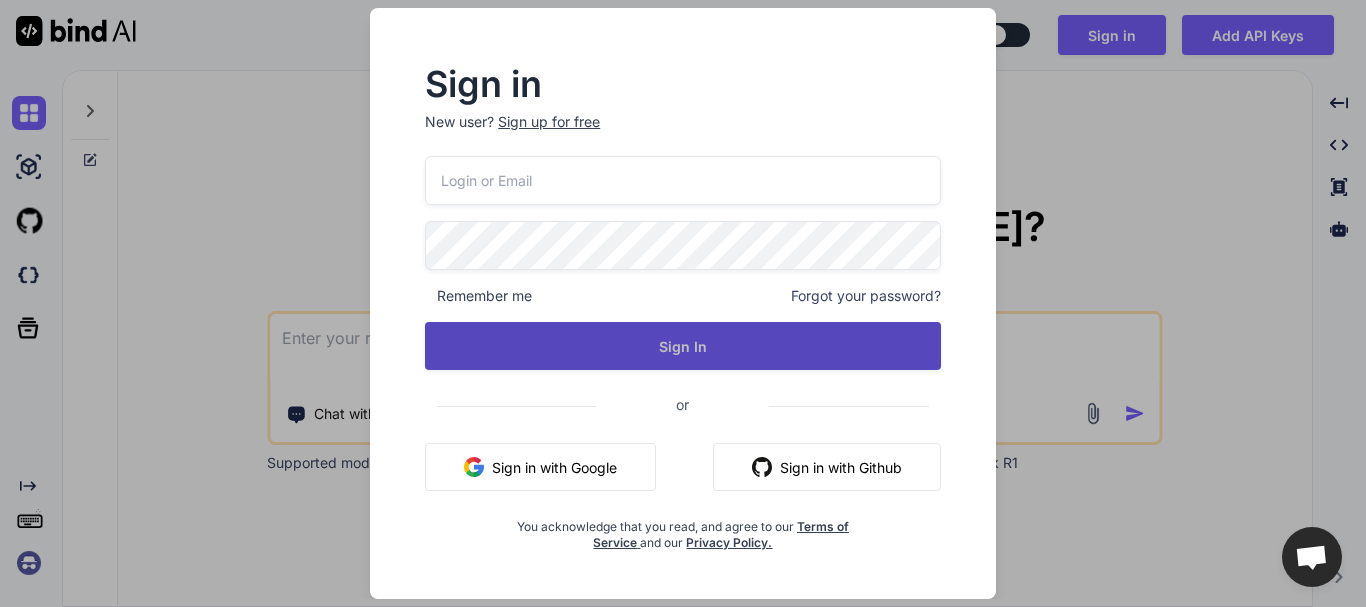 type 